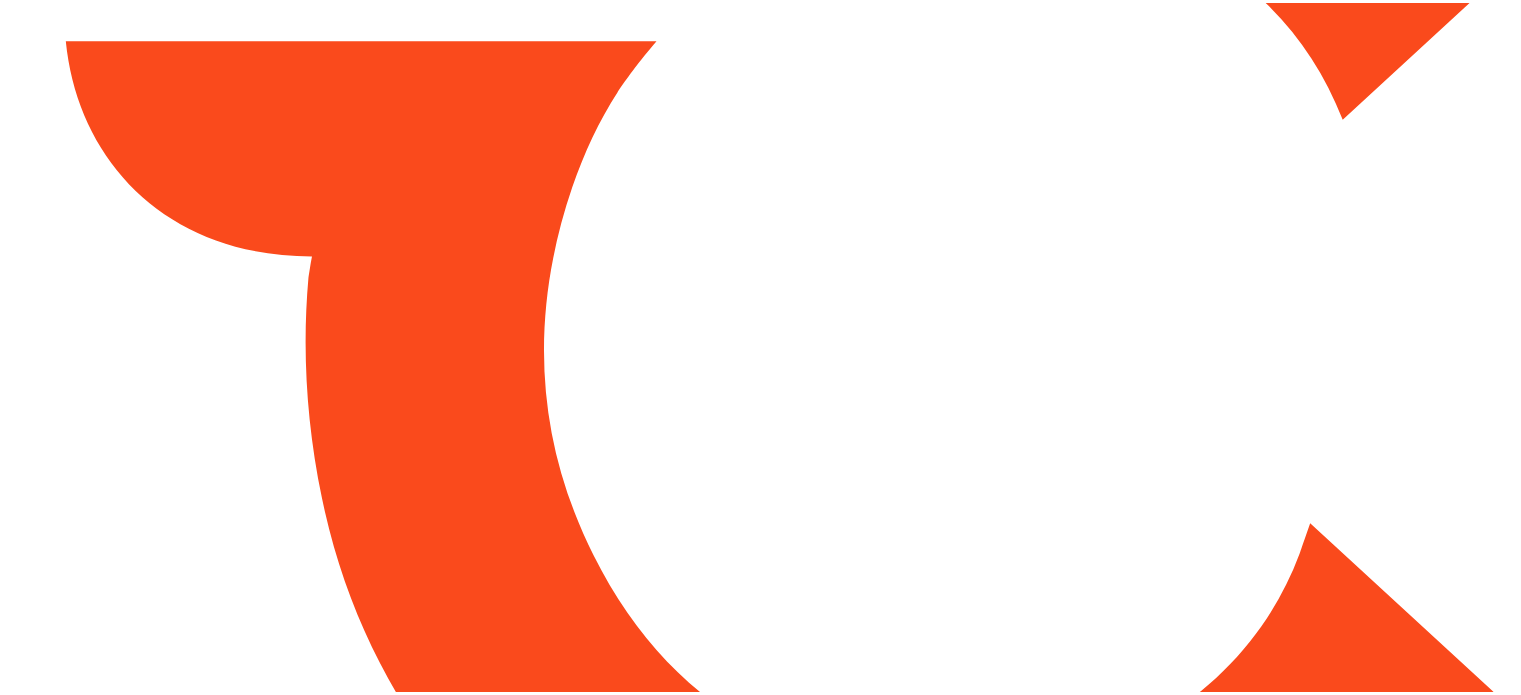 scroll, scrollTop: 0, scrollLeft: 0, axis: both 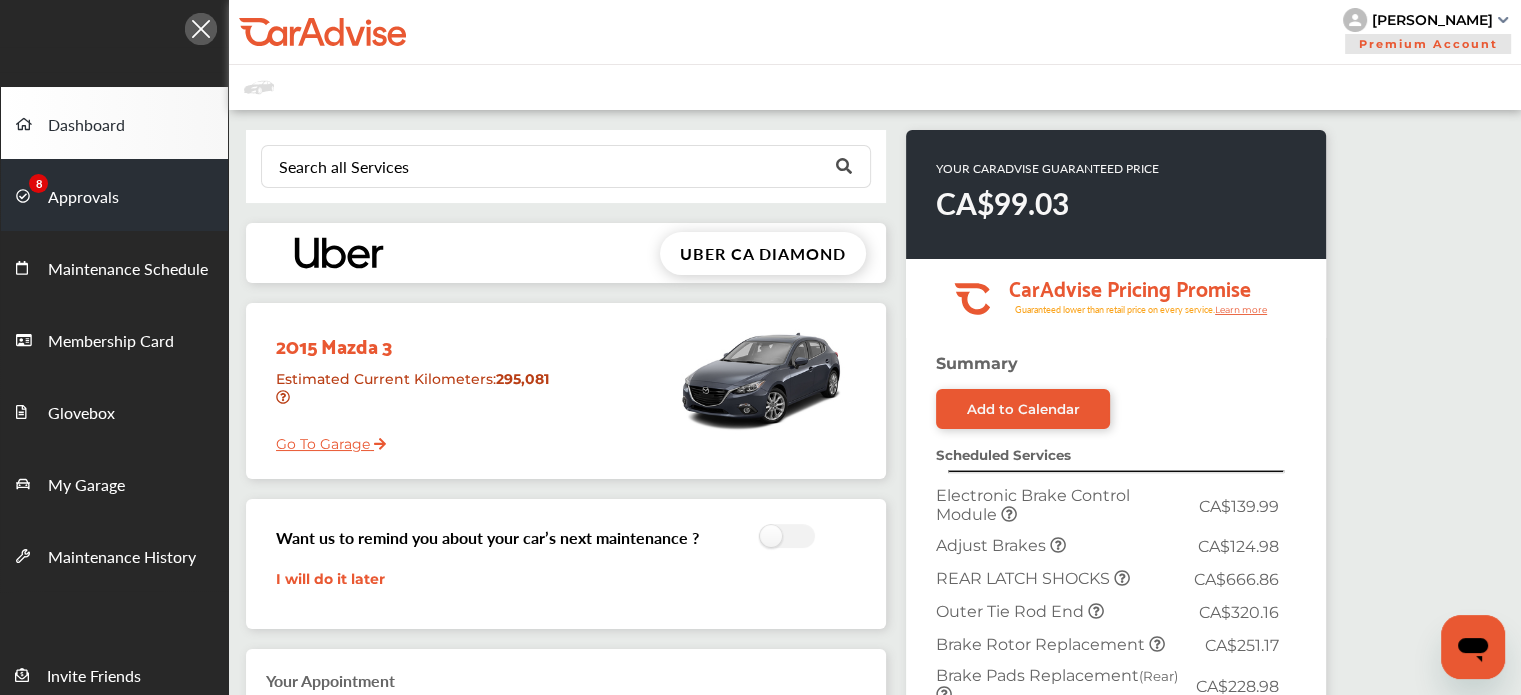 drag, startPoint x: 77, startPoint y: 197, endPoint x: 118, endPoint y: 219, distance: 46.52956 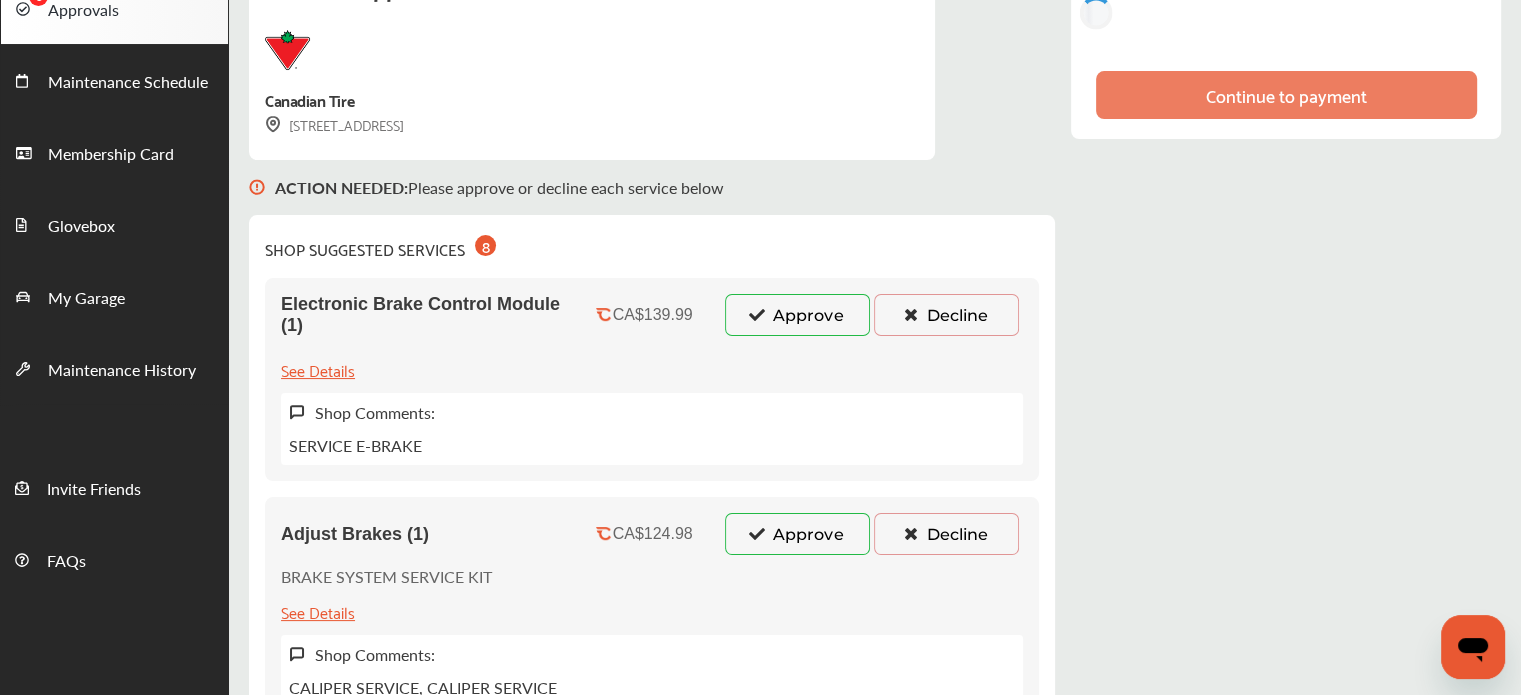 scroll, scrollTop: 200, scrollLeft: 0, axis: vertical 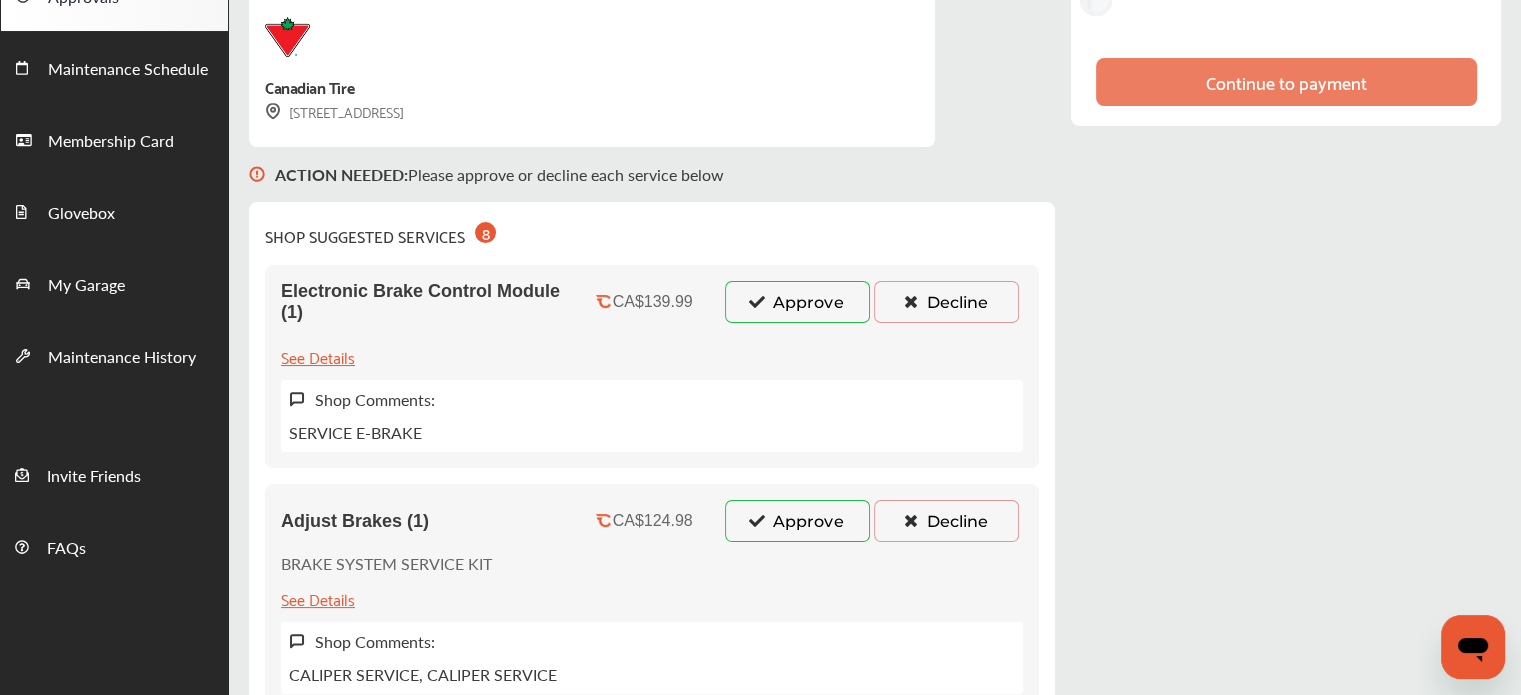 click on "Decline" at bounding box center (946, 302) 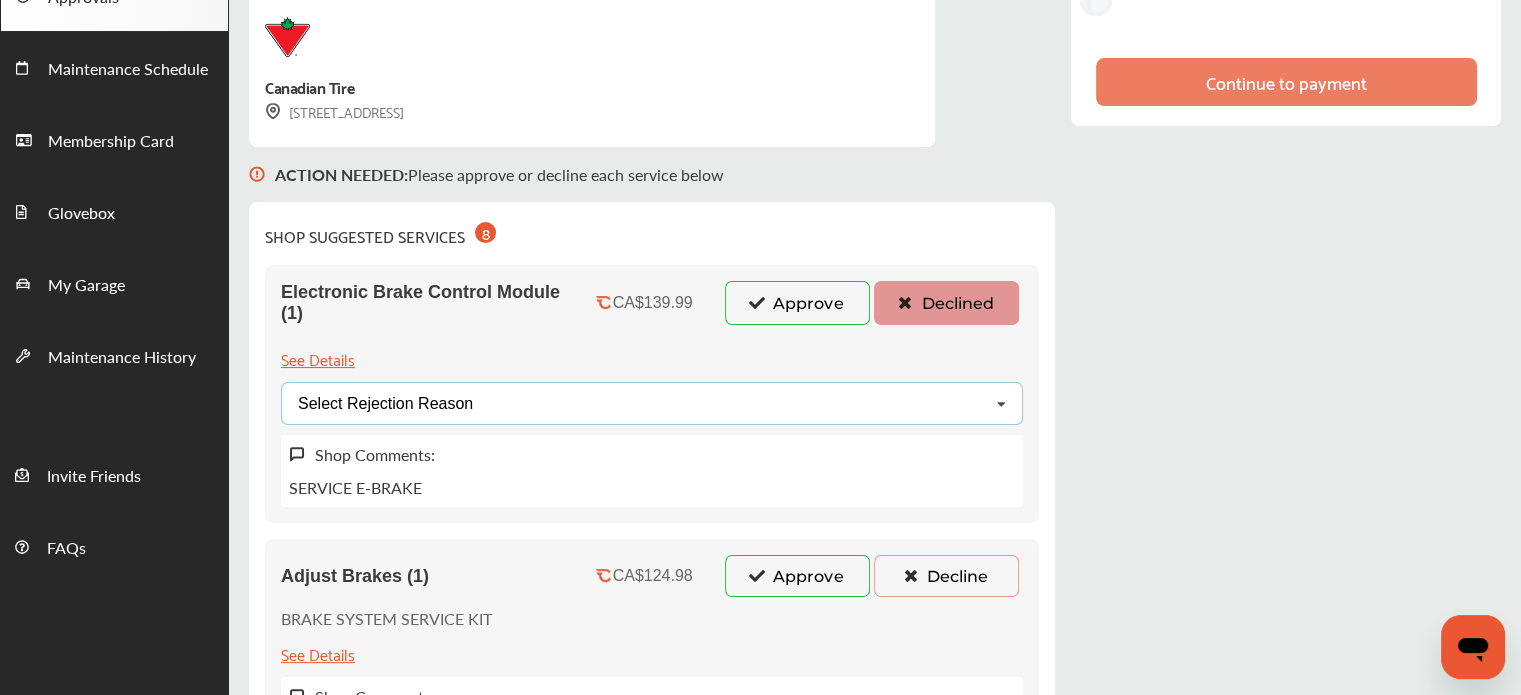 click on "Select Rejection Reason Price Not Required More Info Needed Other" at bounding box center (652, 403) 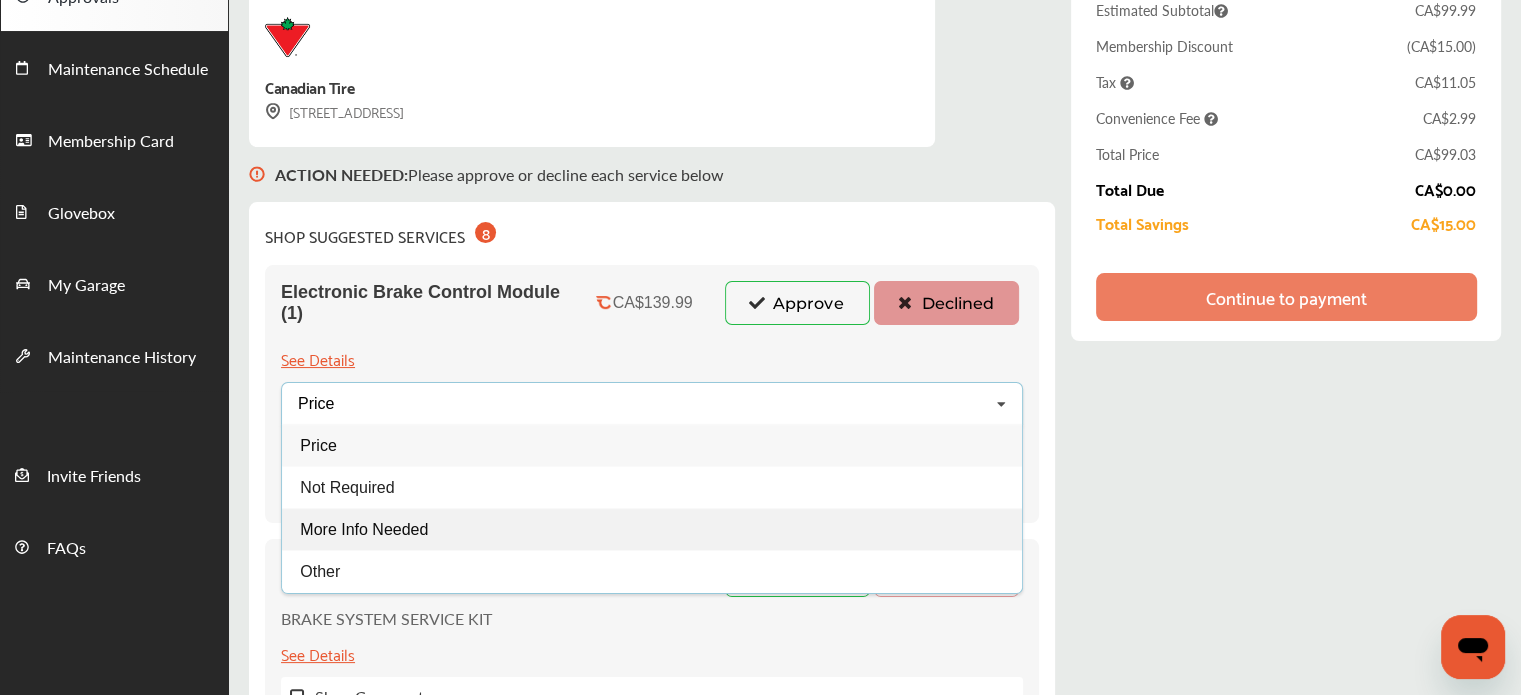 click on "More Info Needed" at bounding box center (364, 529) 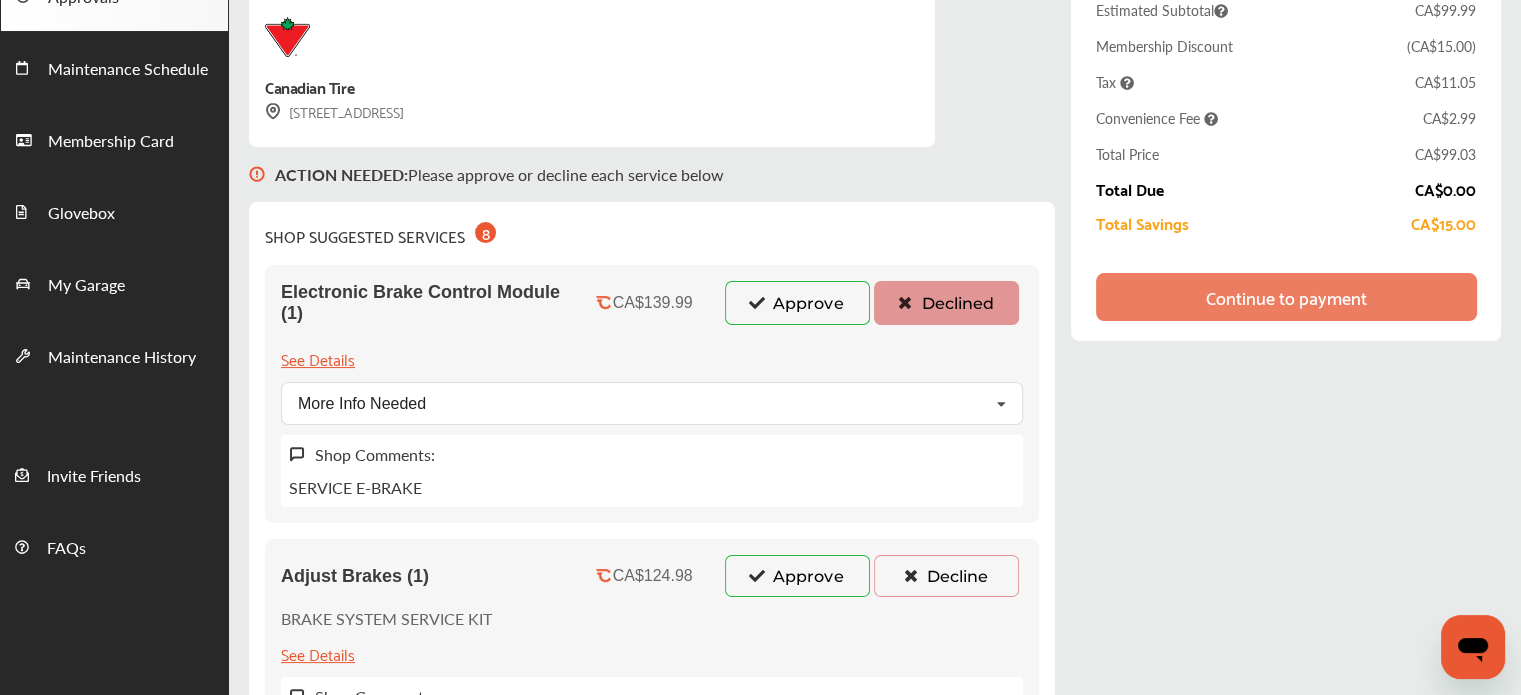 click at bounding box center (910, 575) 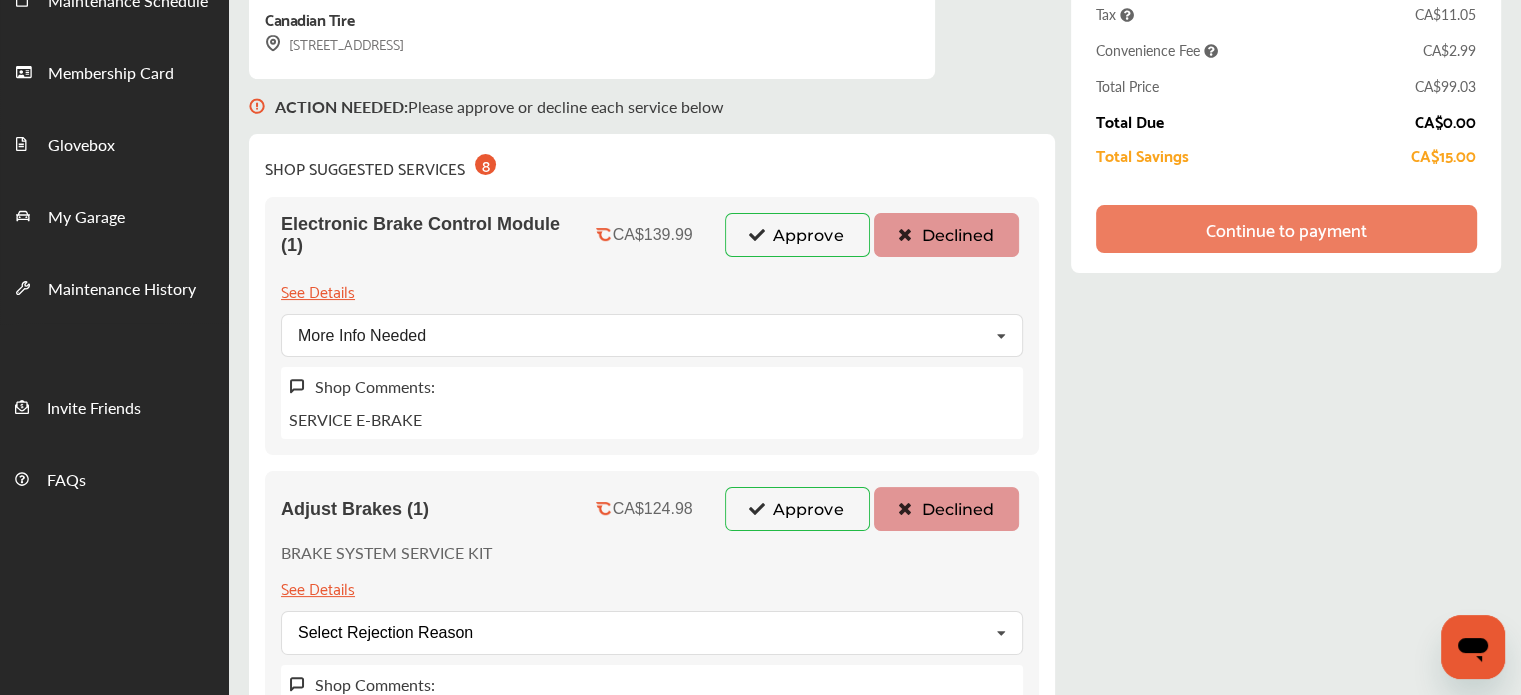 scroll, scrollTop: 400, scrollLeft: 0, axis: vertical 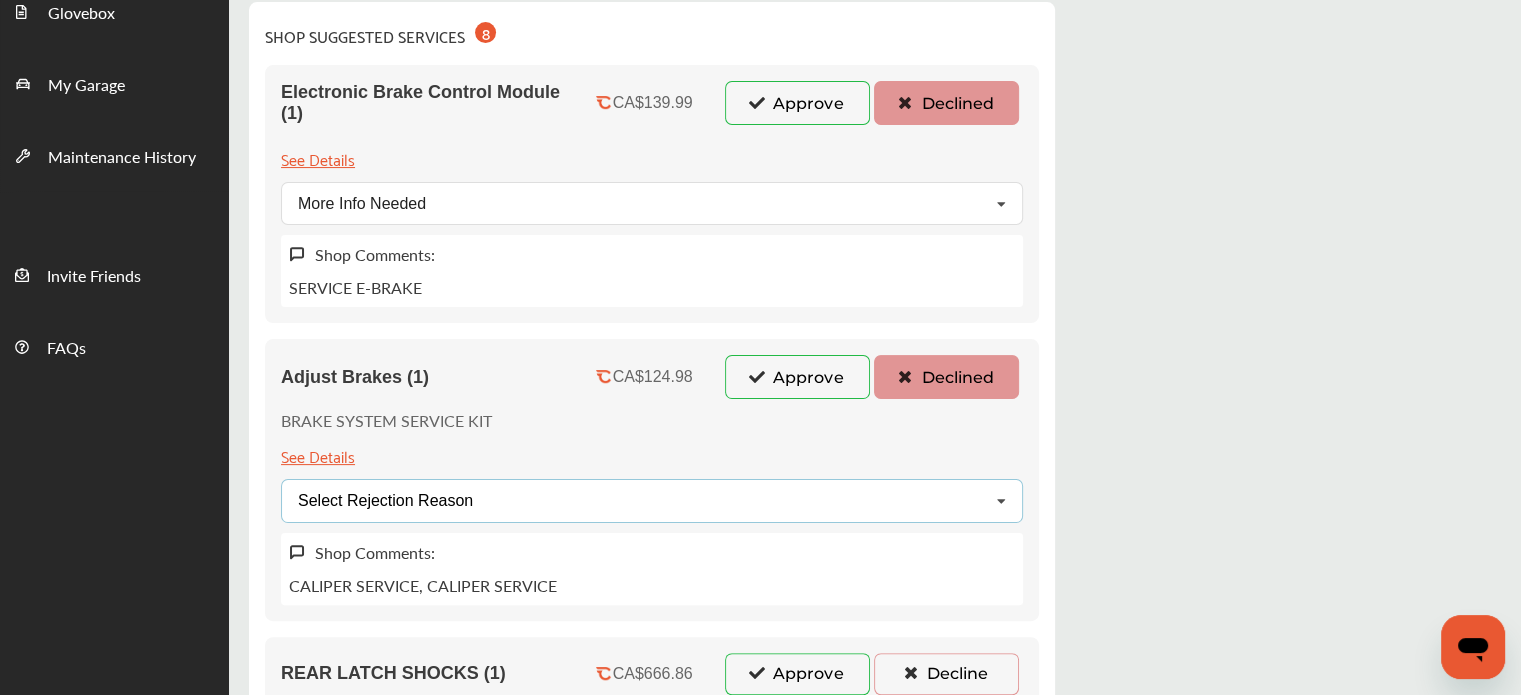 click on "Select Rejection Reason Price Not Required More Info Needed Other" at bounding box center (652, 500) 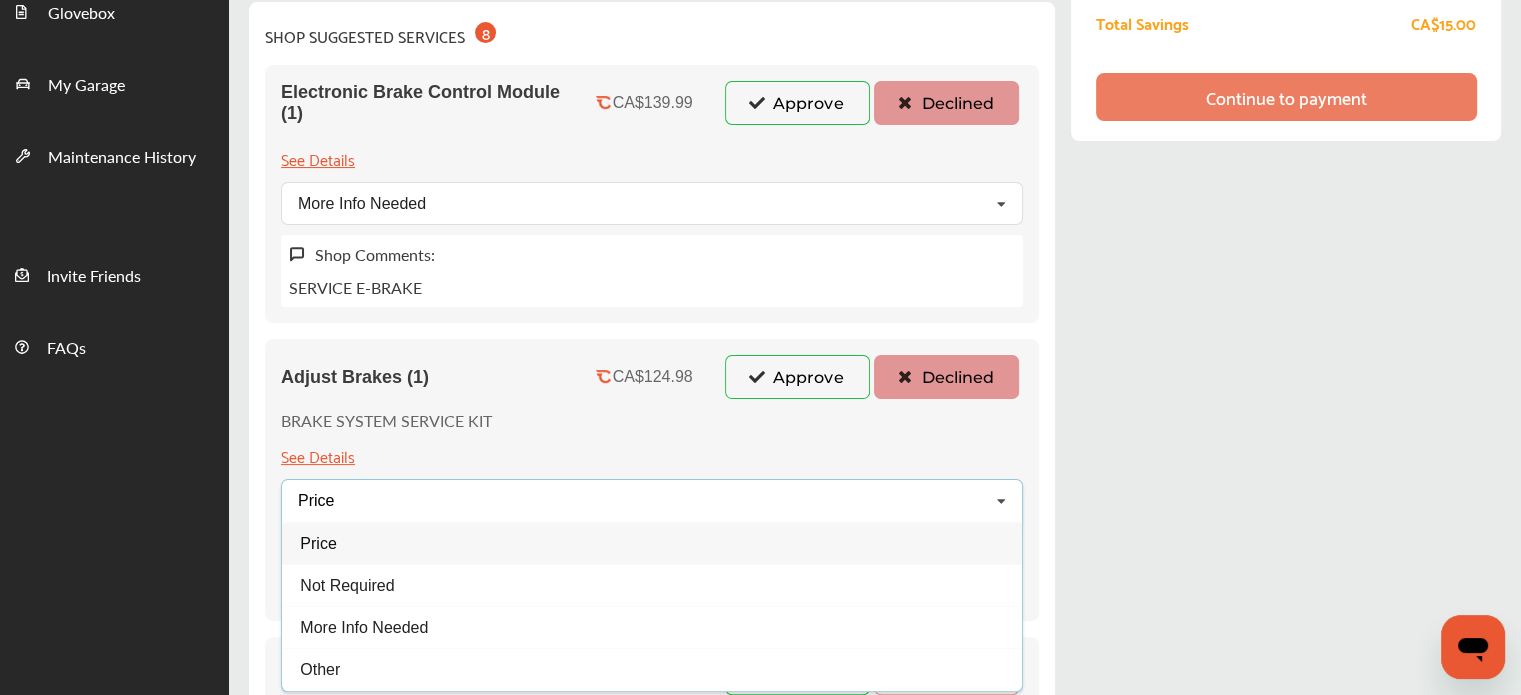click on "Price" at bounding box center [652, 543] 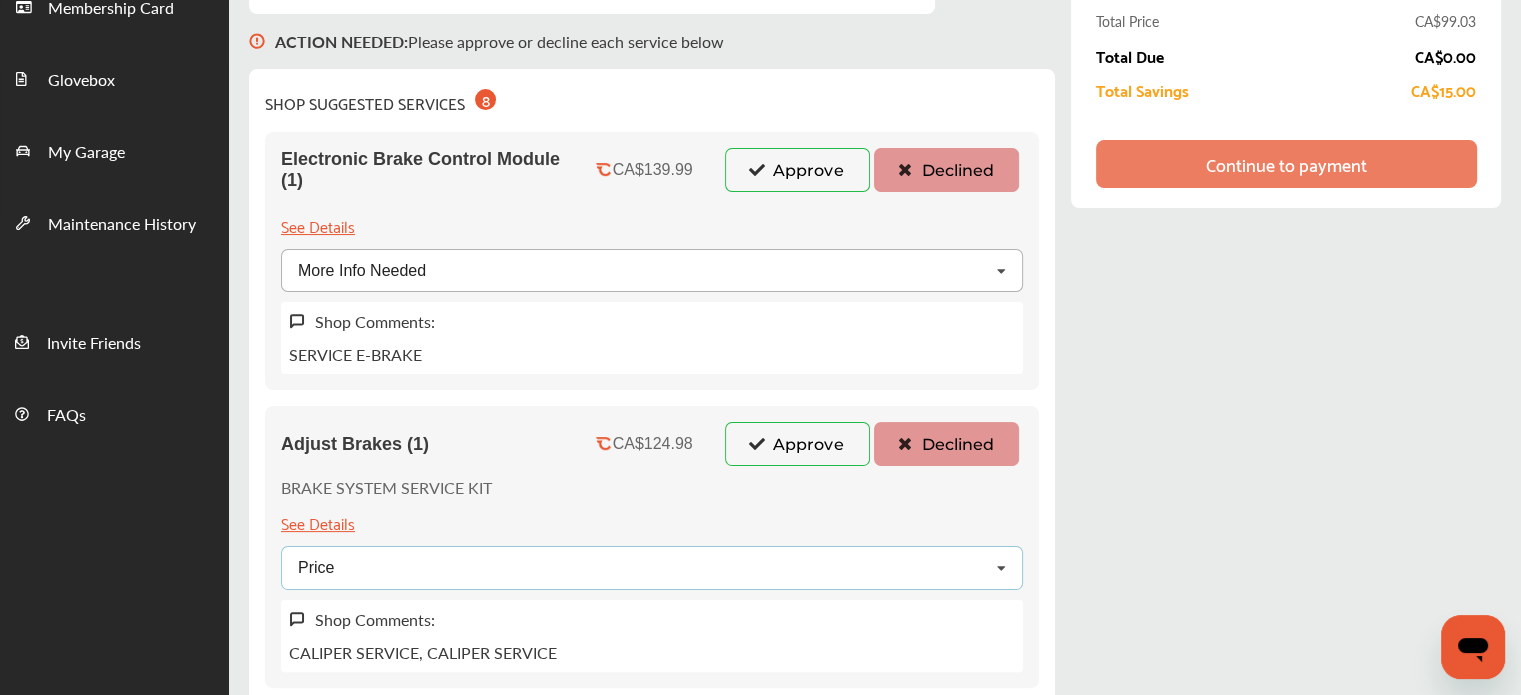 scroll, scrollTop: 200, scrollLeft: 0, axis: vertical 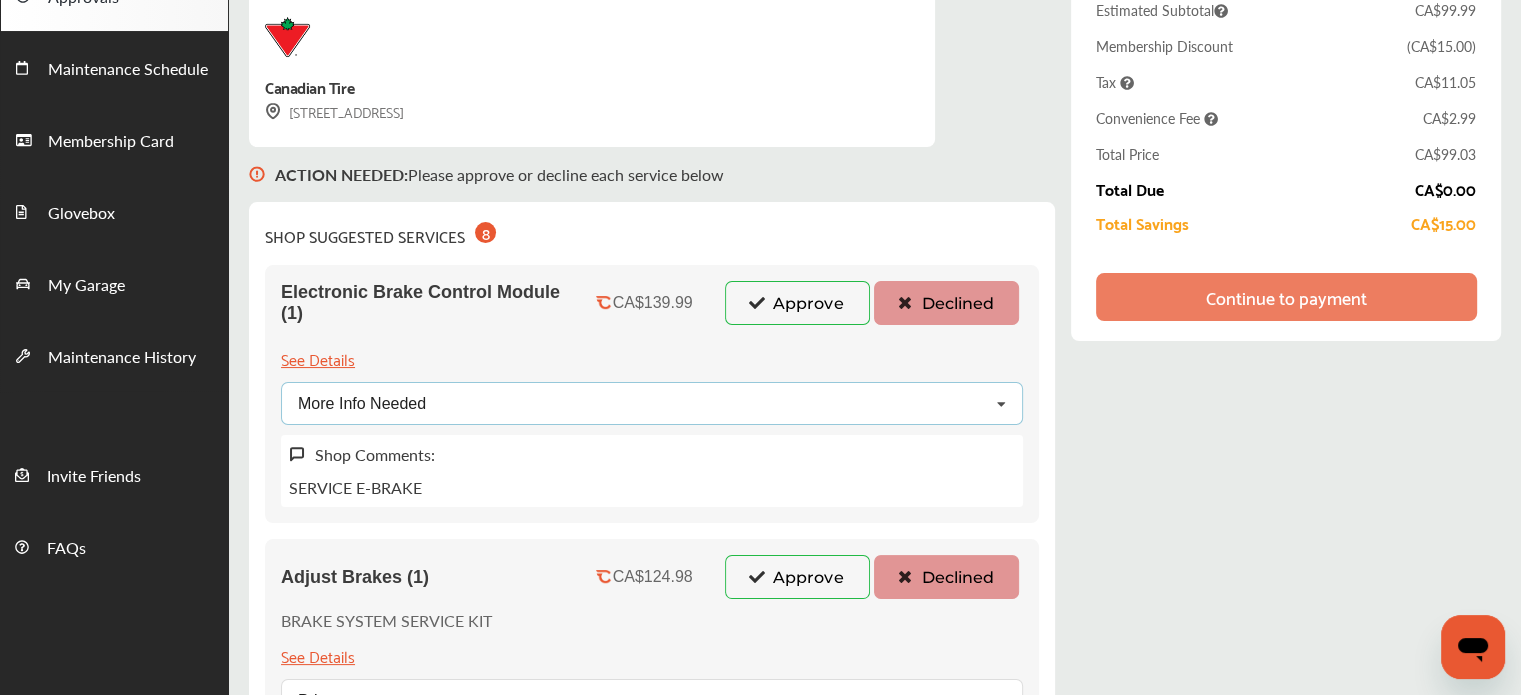 click on "More Info Needed Price Not Required More Info Needed Other" at bounding box center [652, 403] 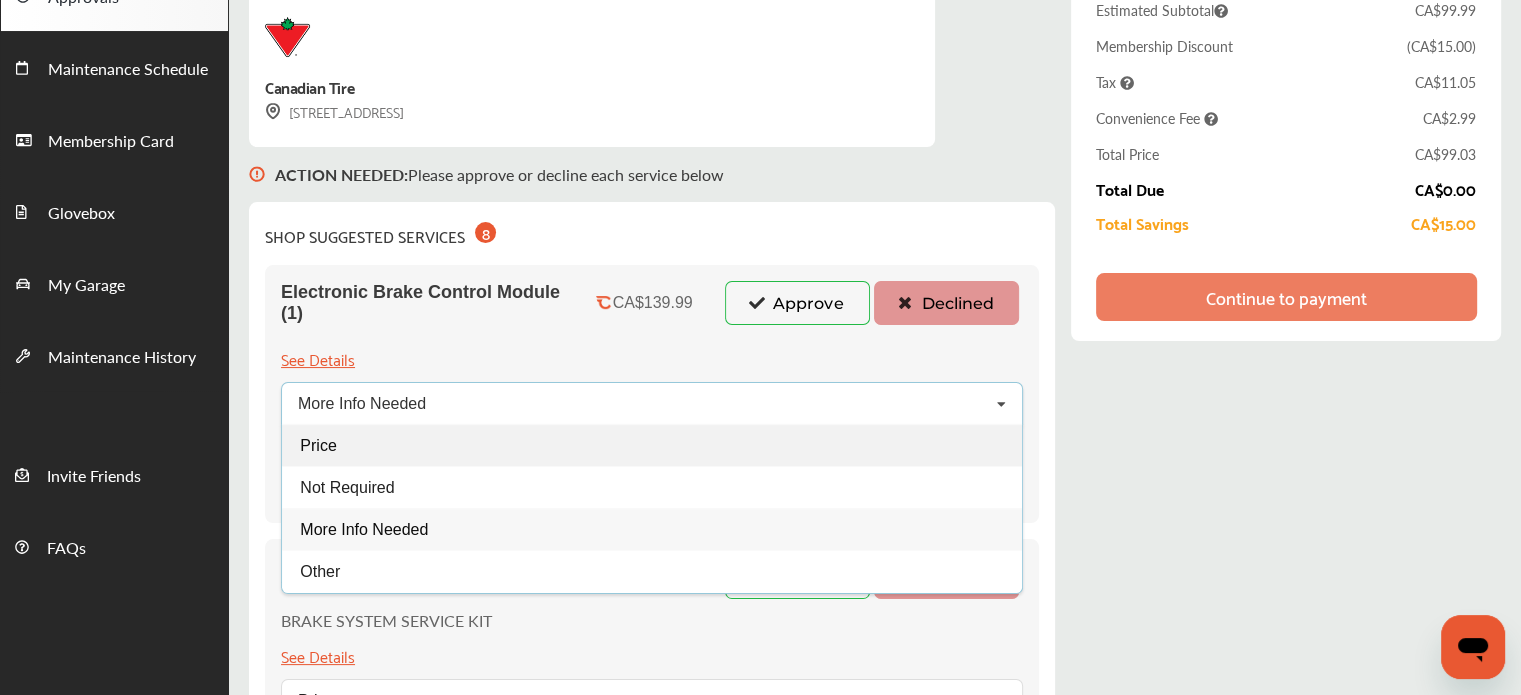 click on "Price" at bounding box center (652, 445) 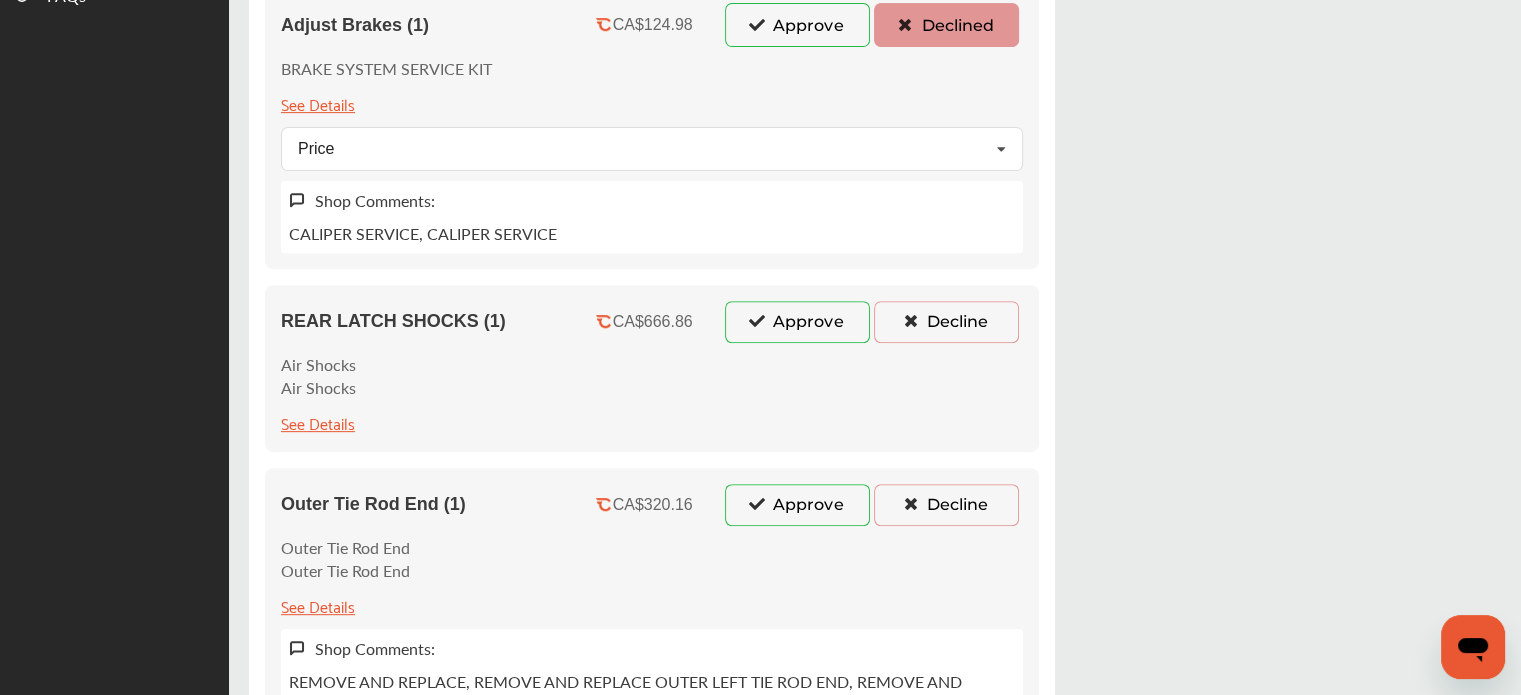 scroll, scrollTop: 800, scrollLeft: 0, axis: vertical 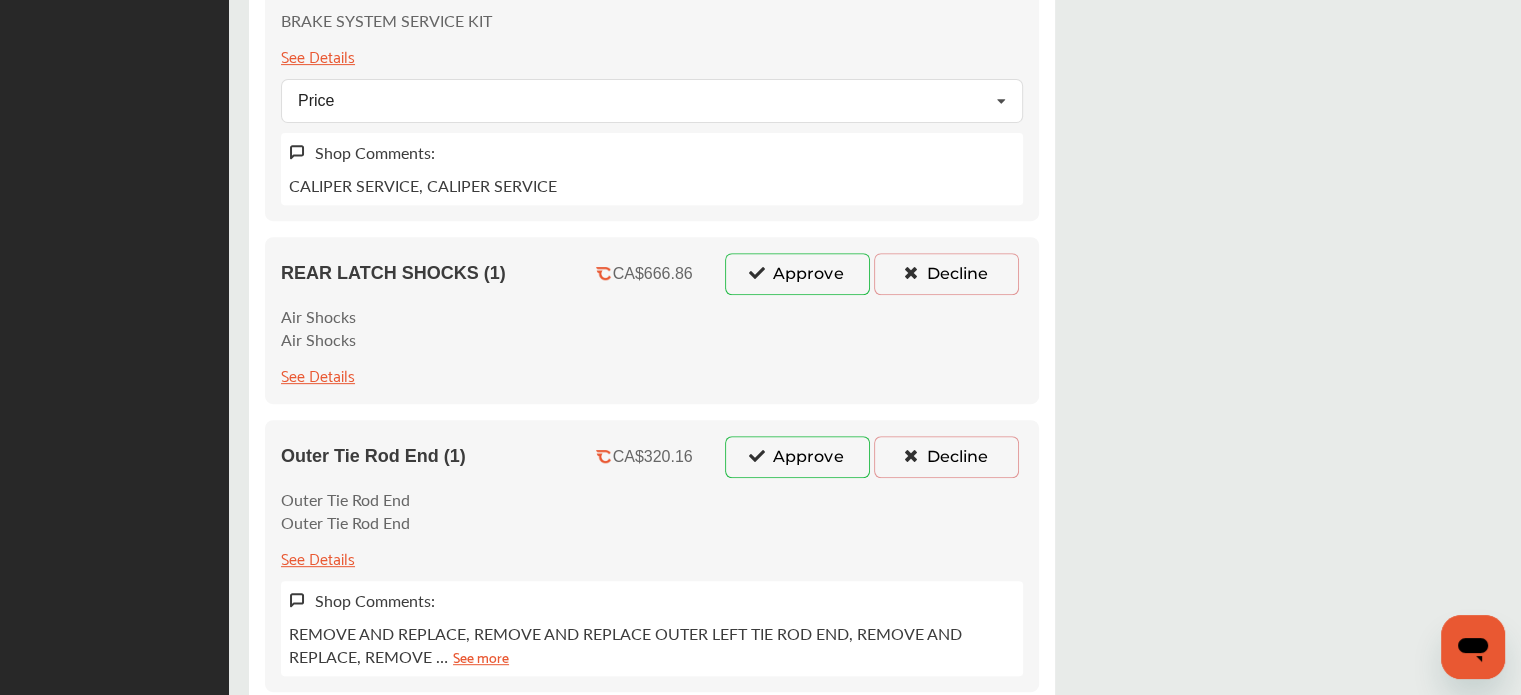 click on "Decline" at bounding box center (946, 274) 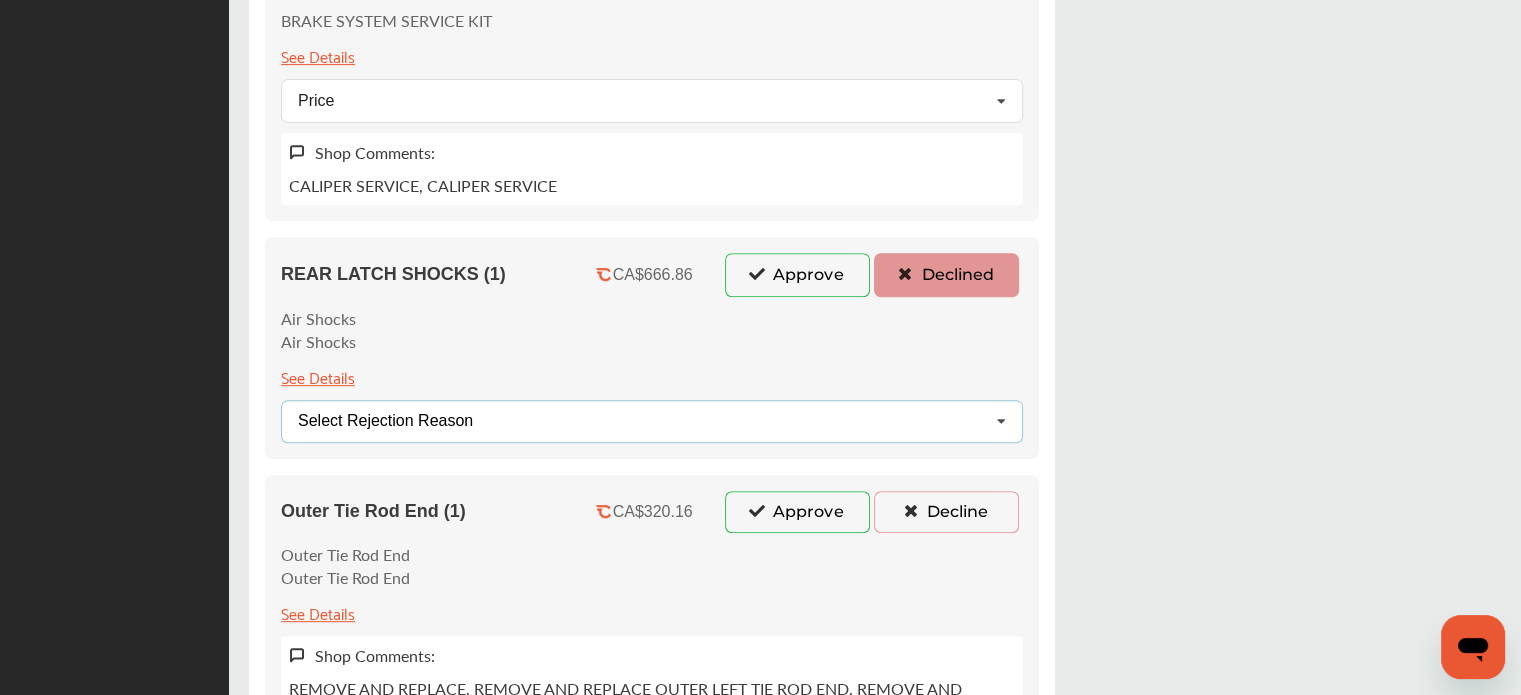 click on "Select Rejection Reason Price Not Required More Info Needed Other" at bounding box center (652, 421) 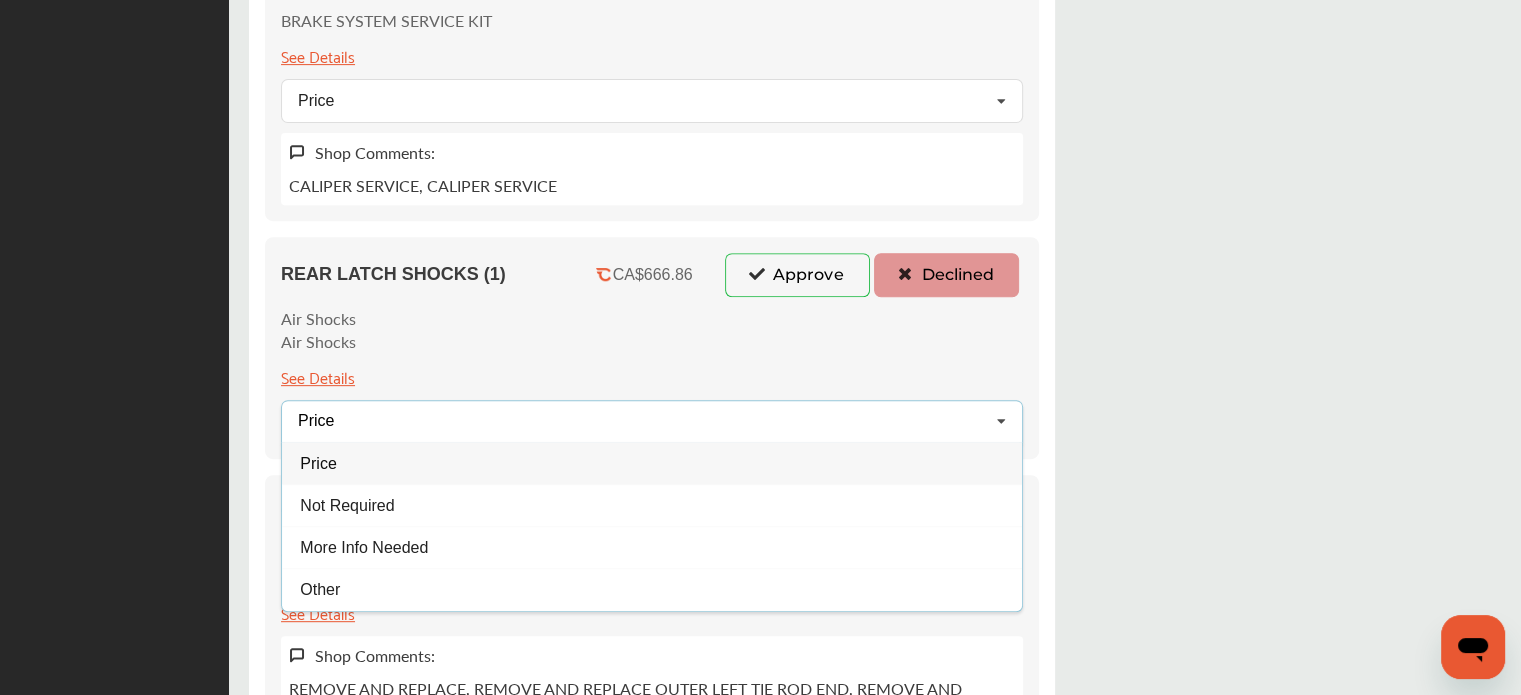 click on "Price" at bounding box center (652, 463) 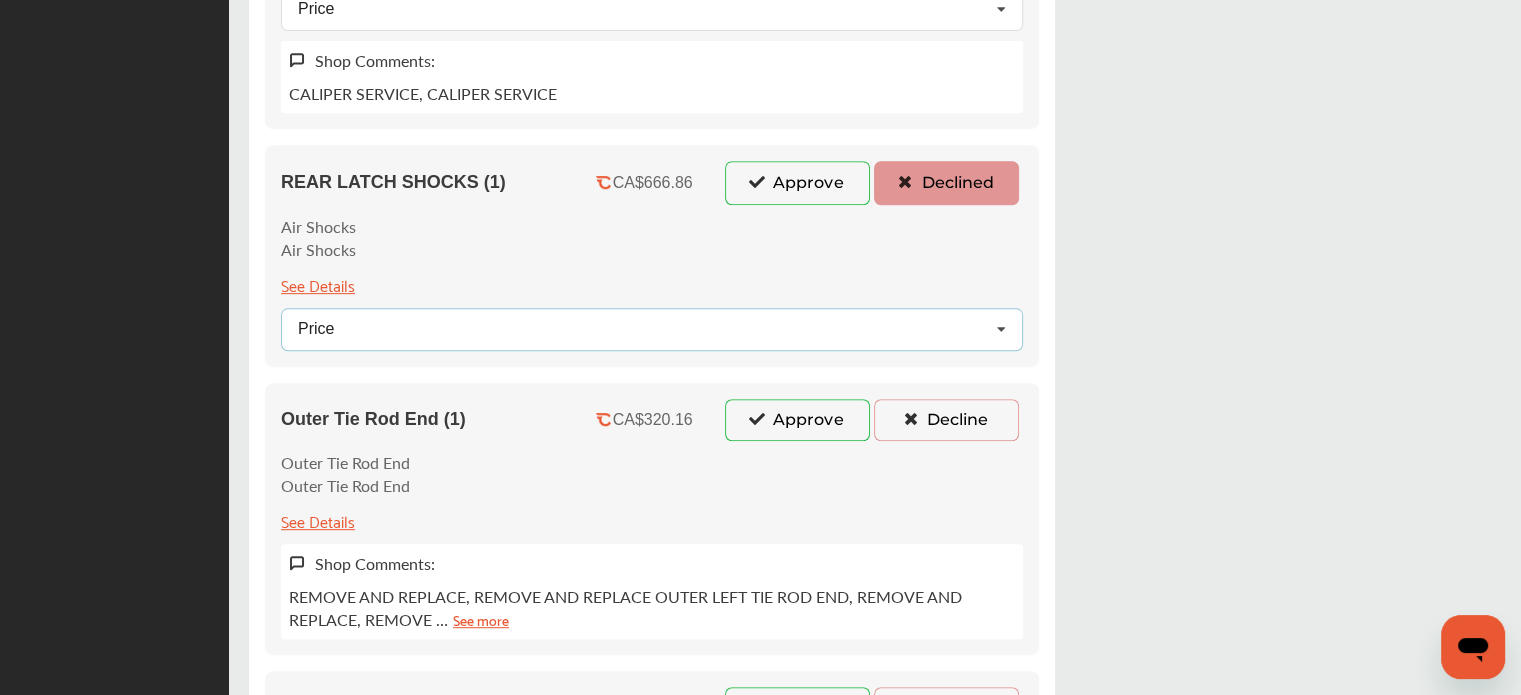scroll, scrollTop: 1000, scrollLeft: 0, axis: vertical 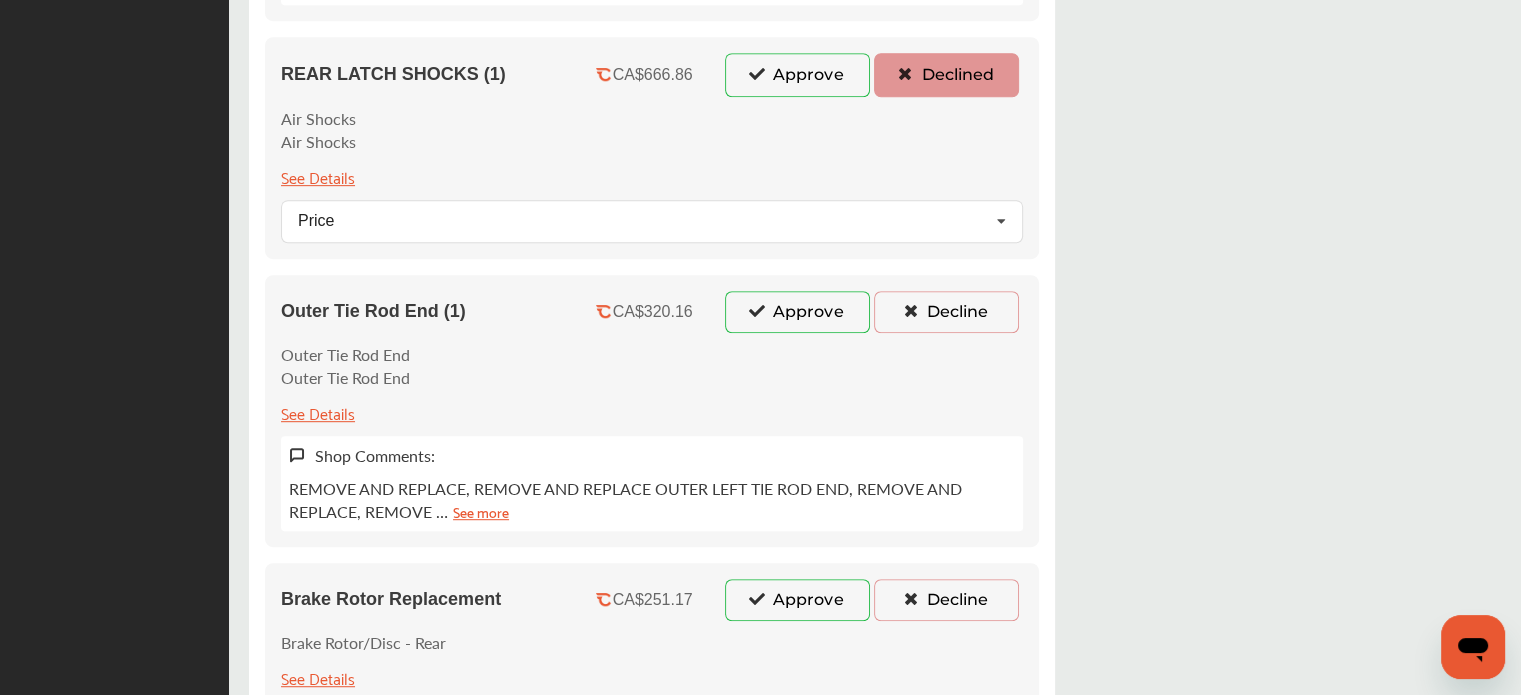 click on "Decline" at bounding box center (946, 312) 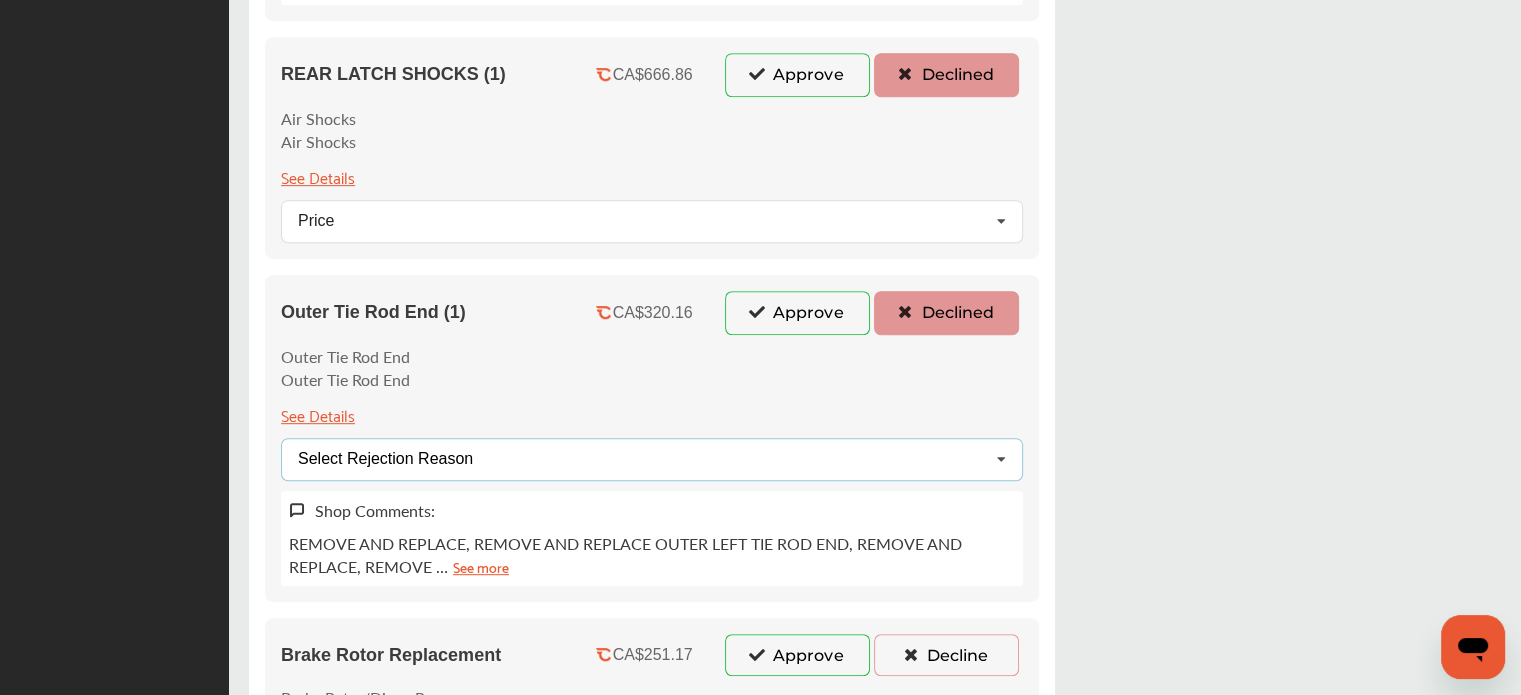 drag, startPoint x: 528, startPoint y: 459, endPoint x: 501, endPoint y: 462, distance: 27.166155 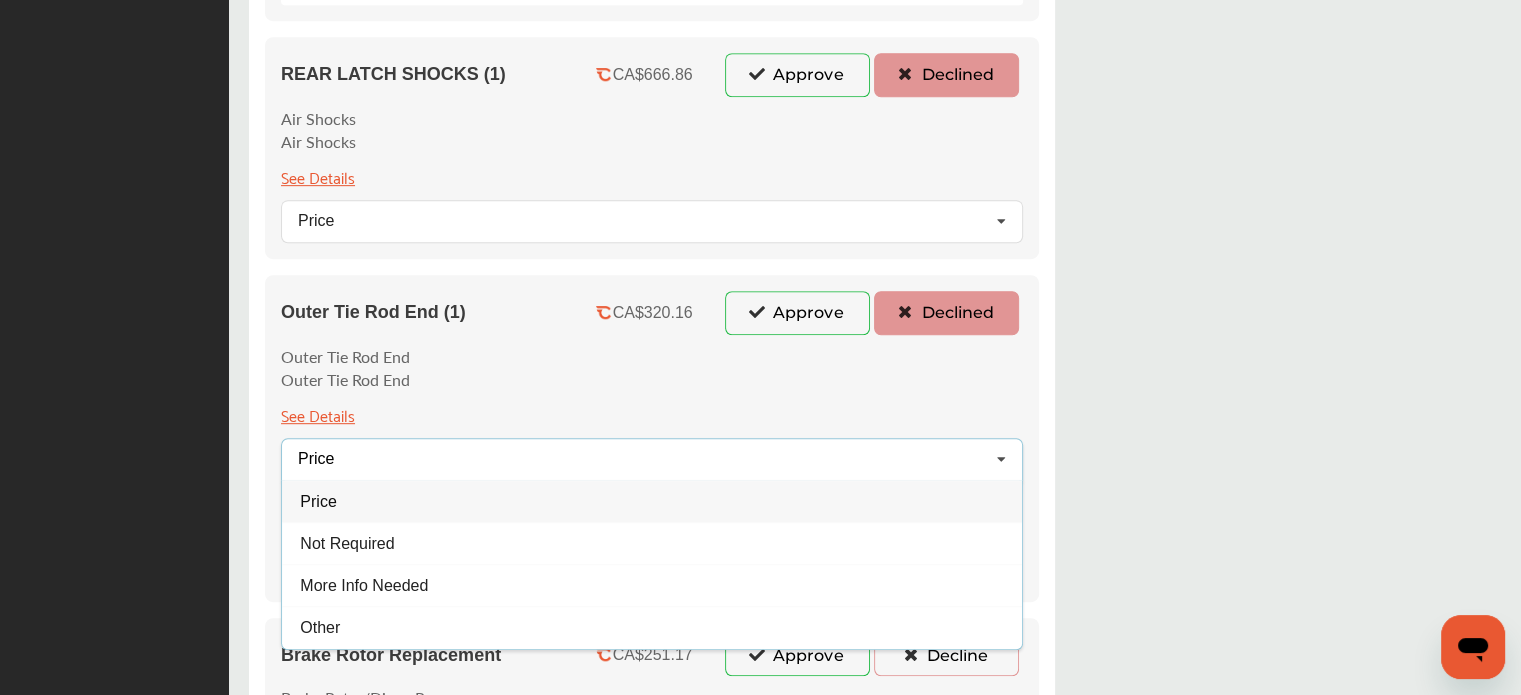 click on "Price" at bounding box center [652, 501] 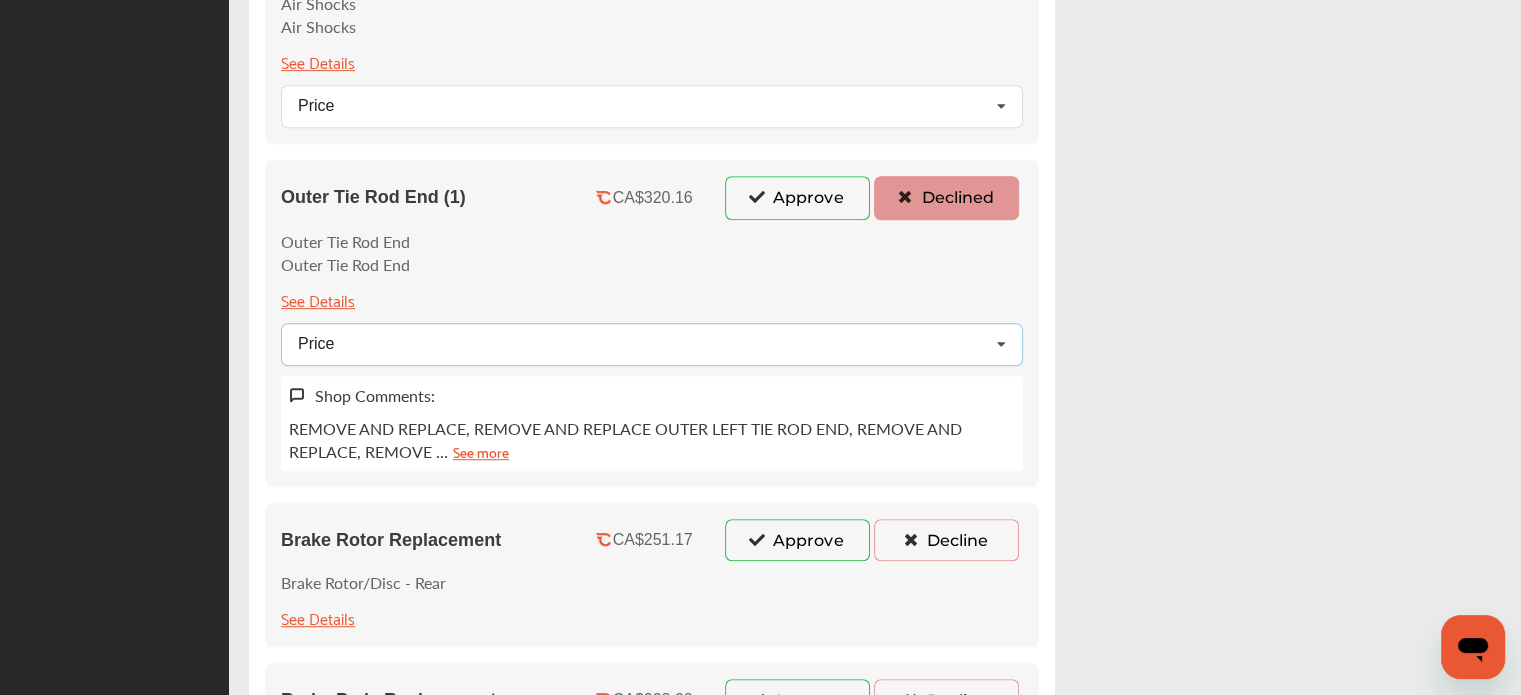 scroll, scrollTop: 1200, scrollLeft: 0, axis: vertical 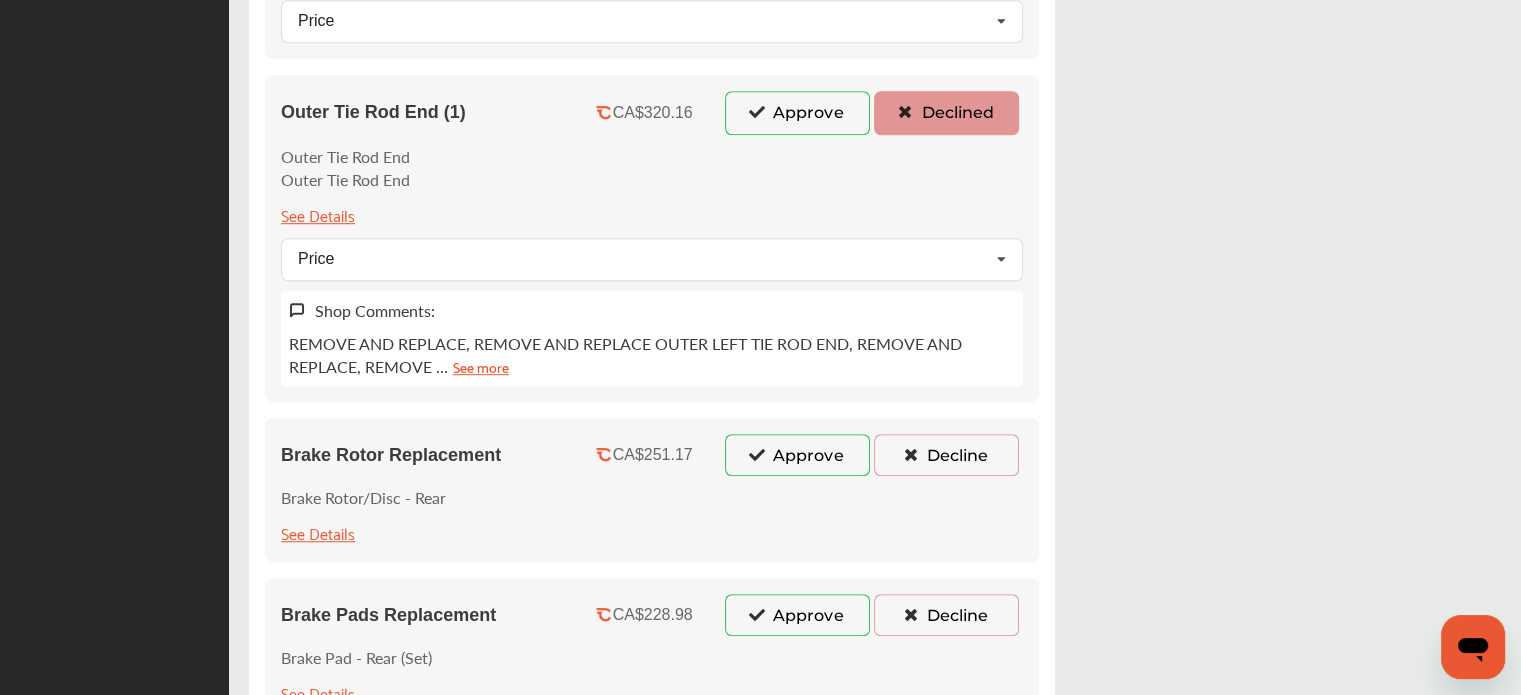 click on "Decline" at bounding box center [946, 455] 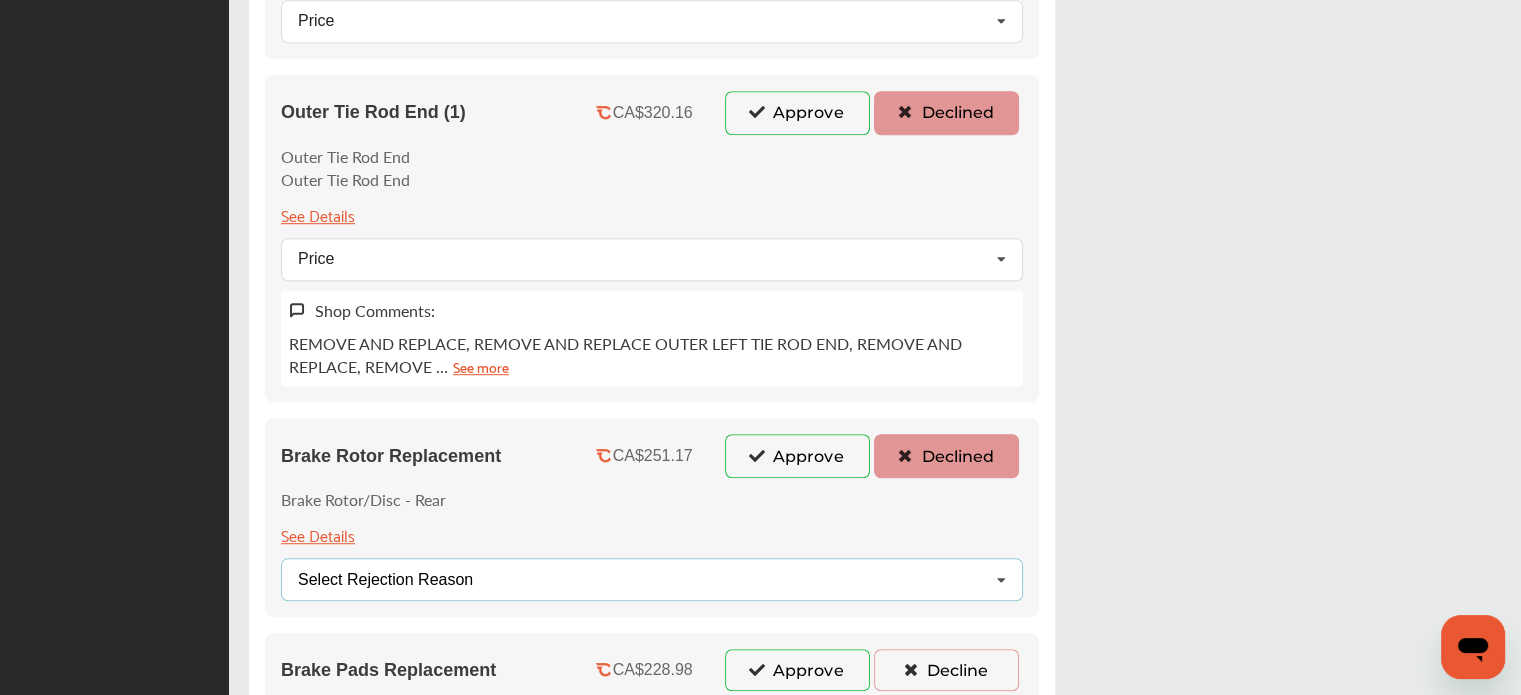 click on "Select Rejection Reason" at bounding box center [385, 580] 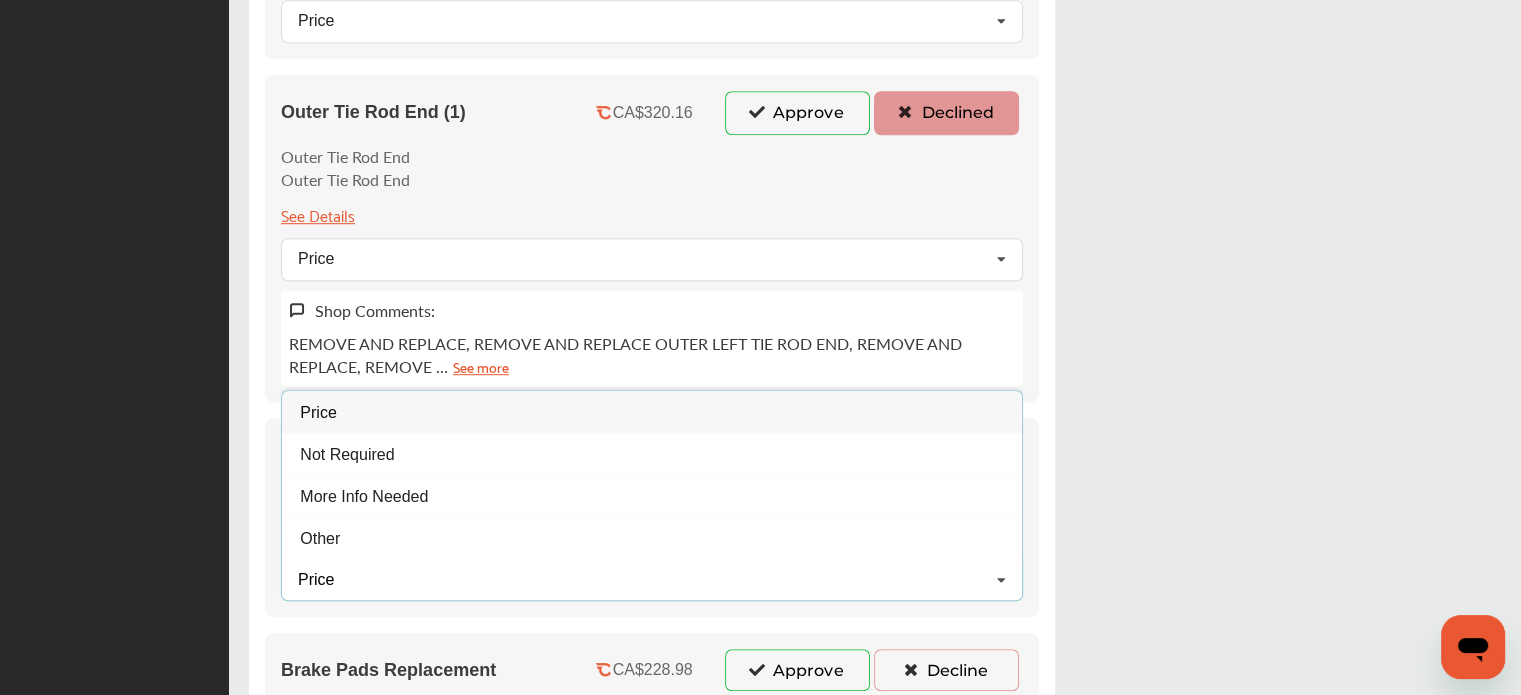 click on "Price" at bounding box center [652, 412] 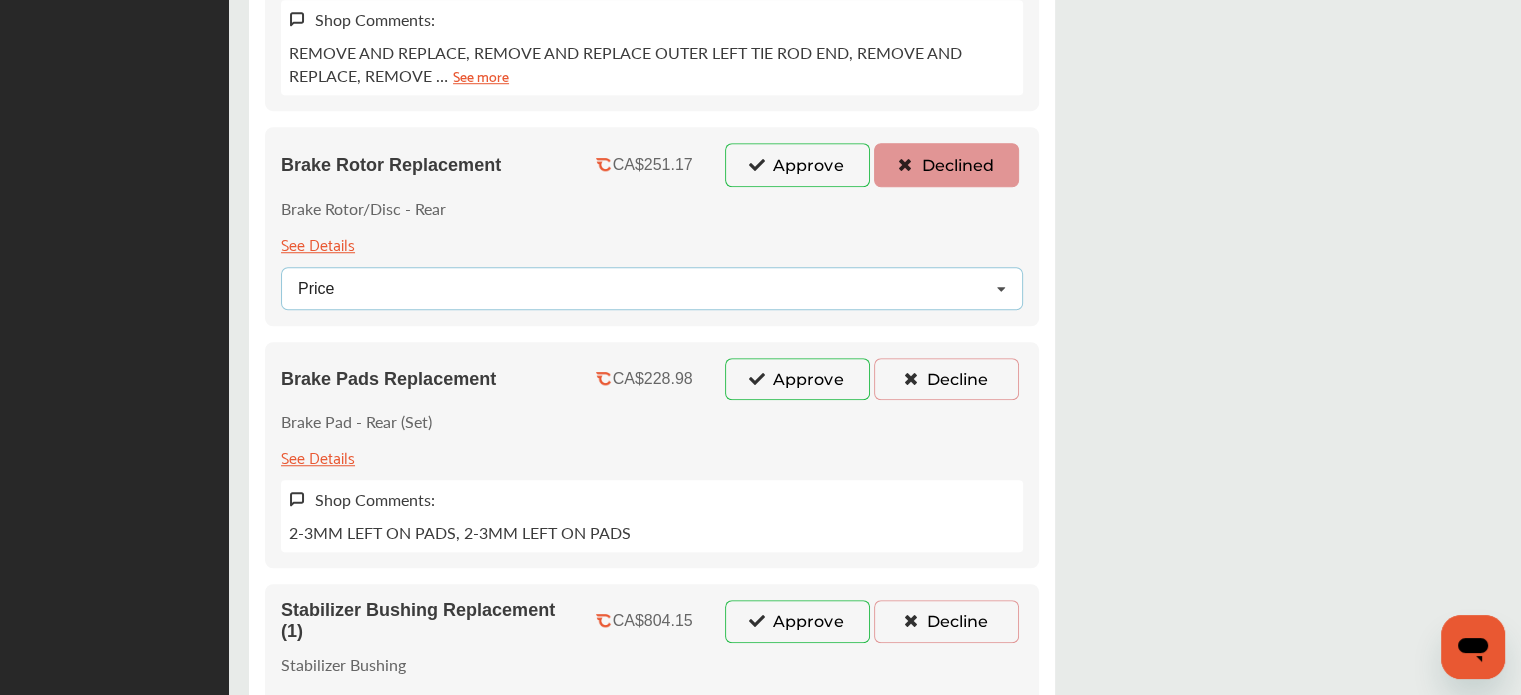 scroll, scrollTop: 1500, scrollLeft: 0, axis: vertical 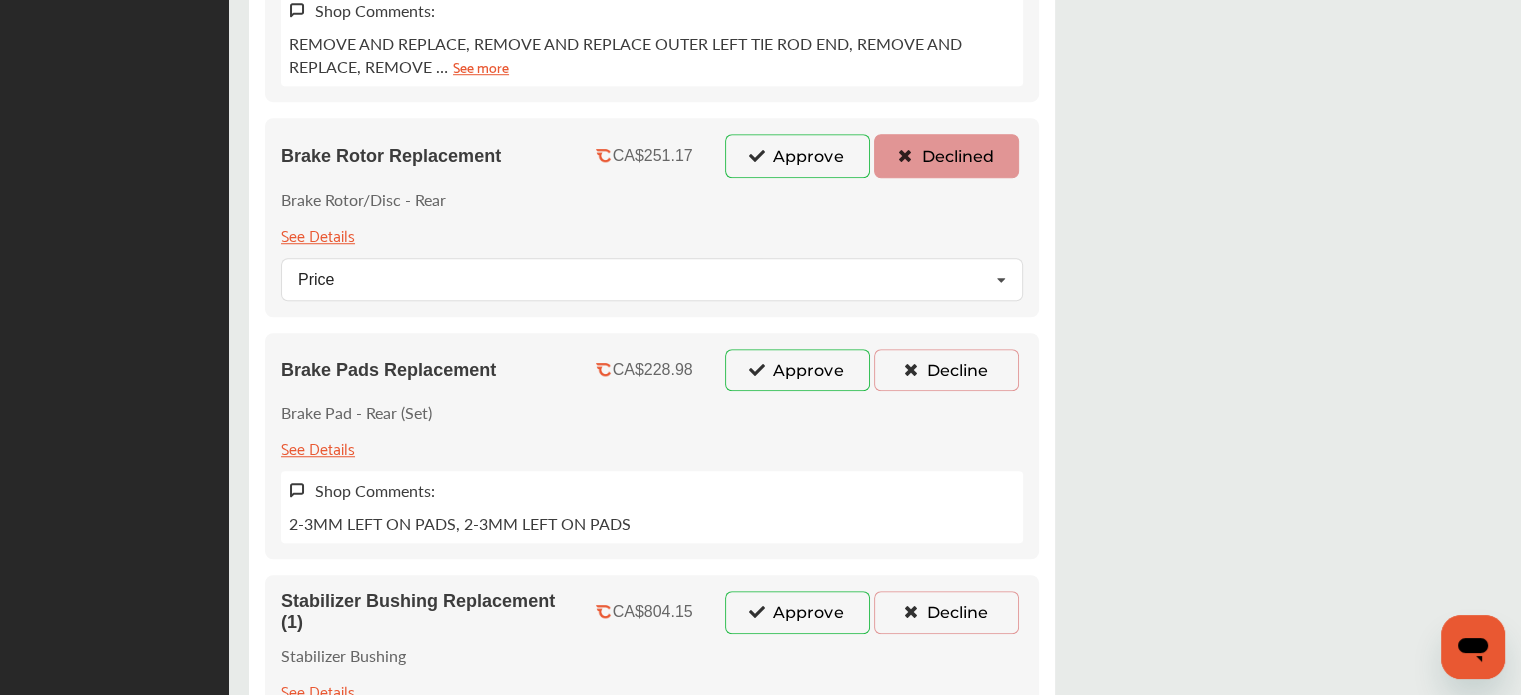 click on "Decline" at bounding box center [946, 370] 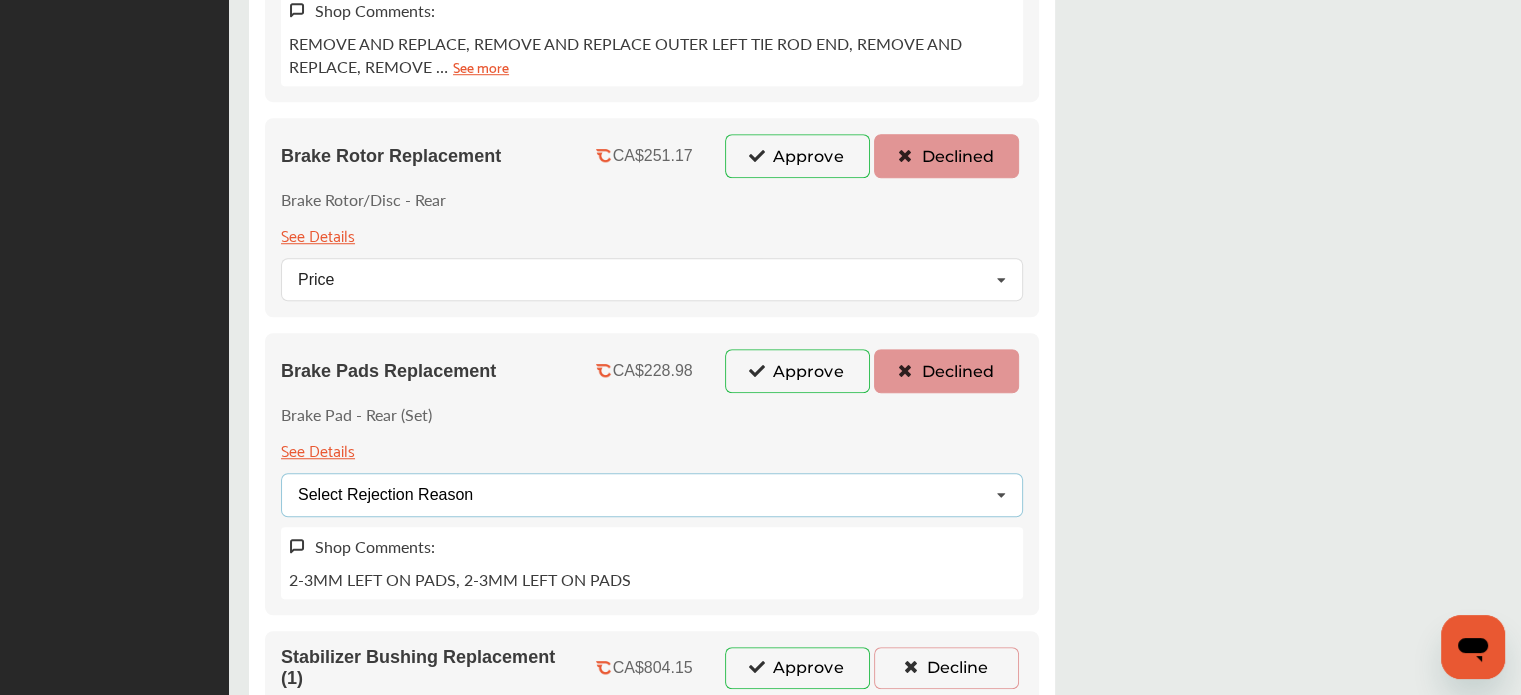 click on "Select Rejection Reason Price Not Required More Info Needed Other" at bounding box center (652, 494) 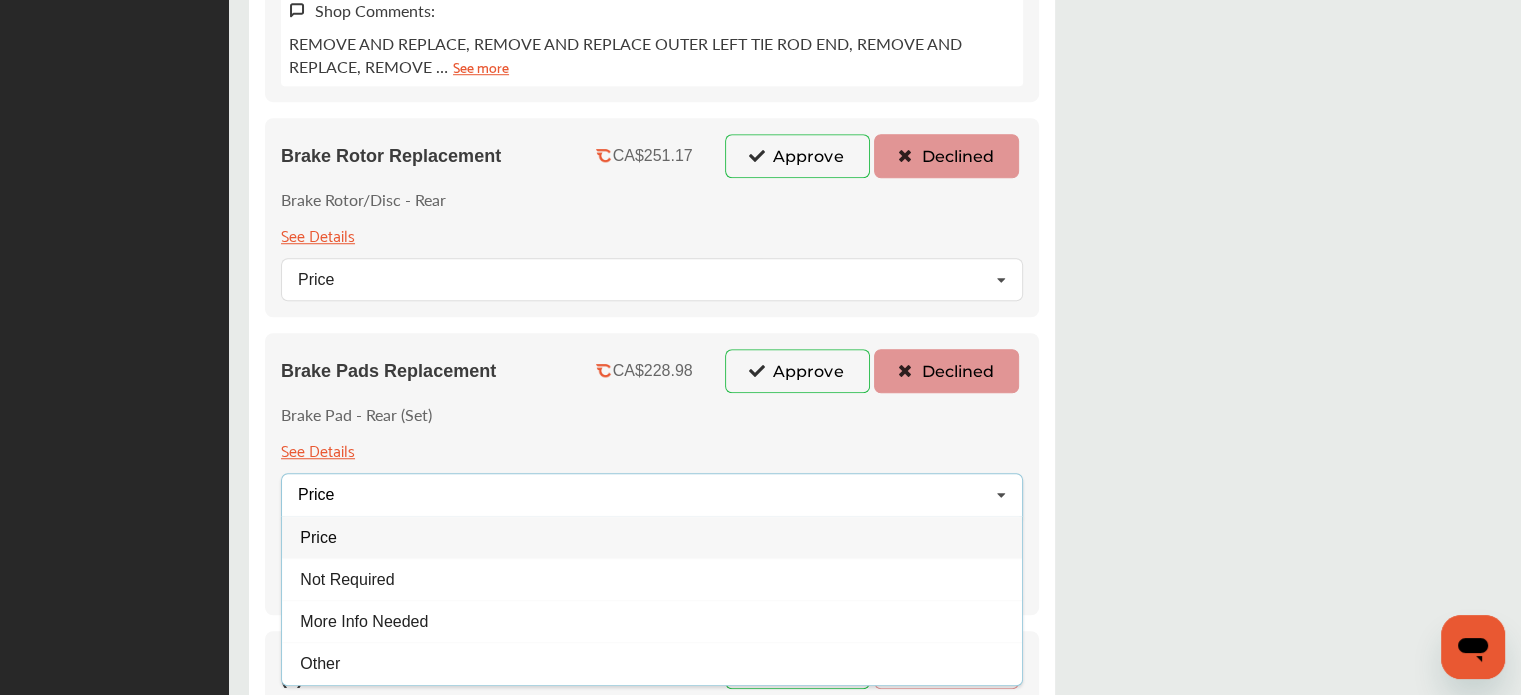click on "Price Price Not Required More Info Needed Other" at bounding box center [652, 494] 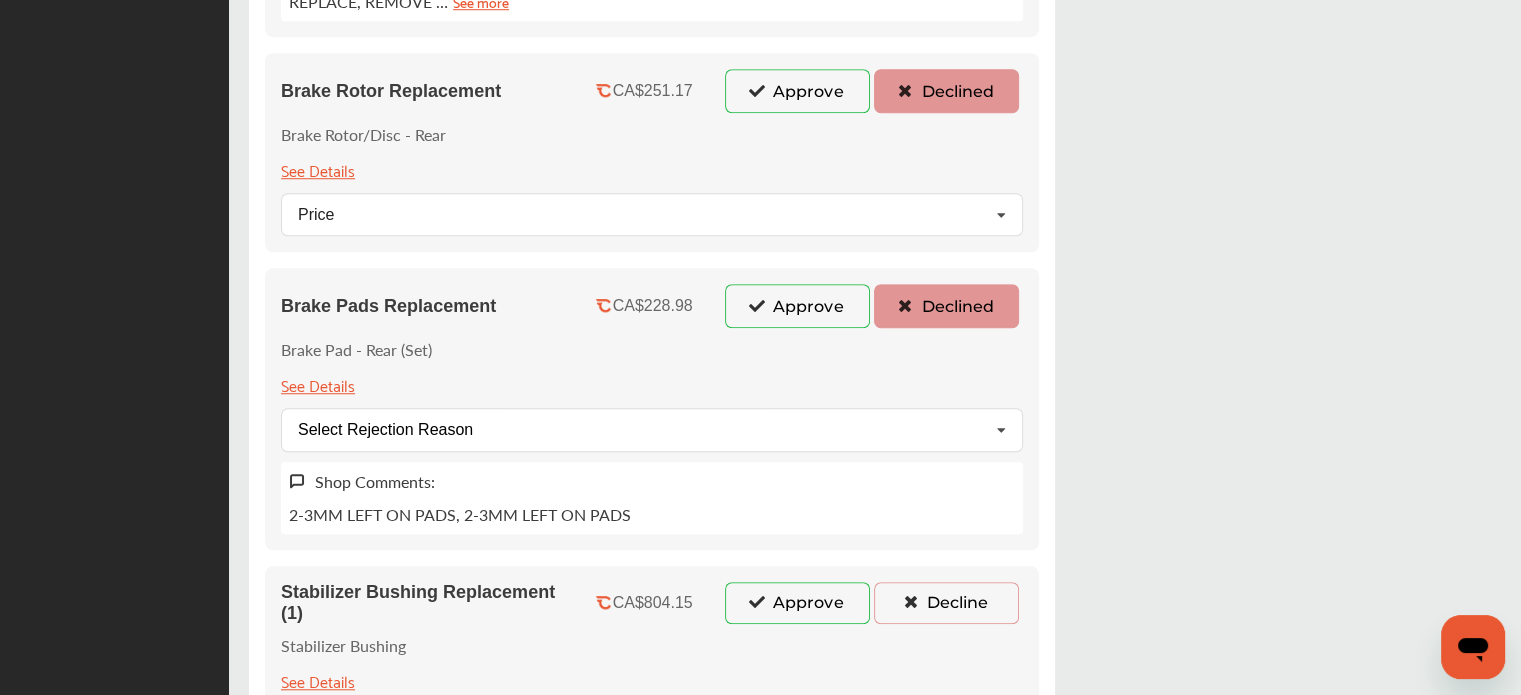 scroll, scrollTop: 1600, scrollLeft: 0, axis: vertical 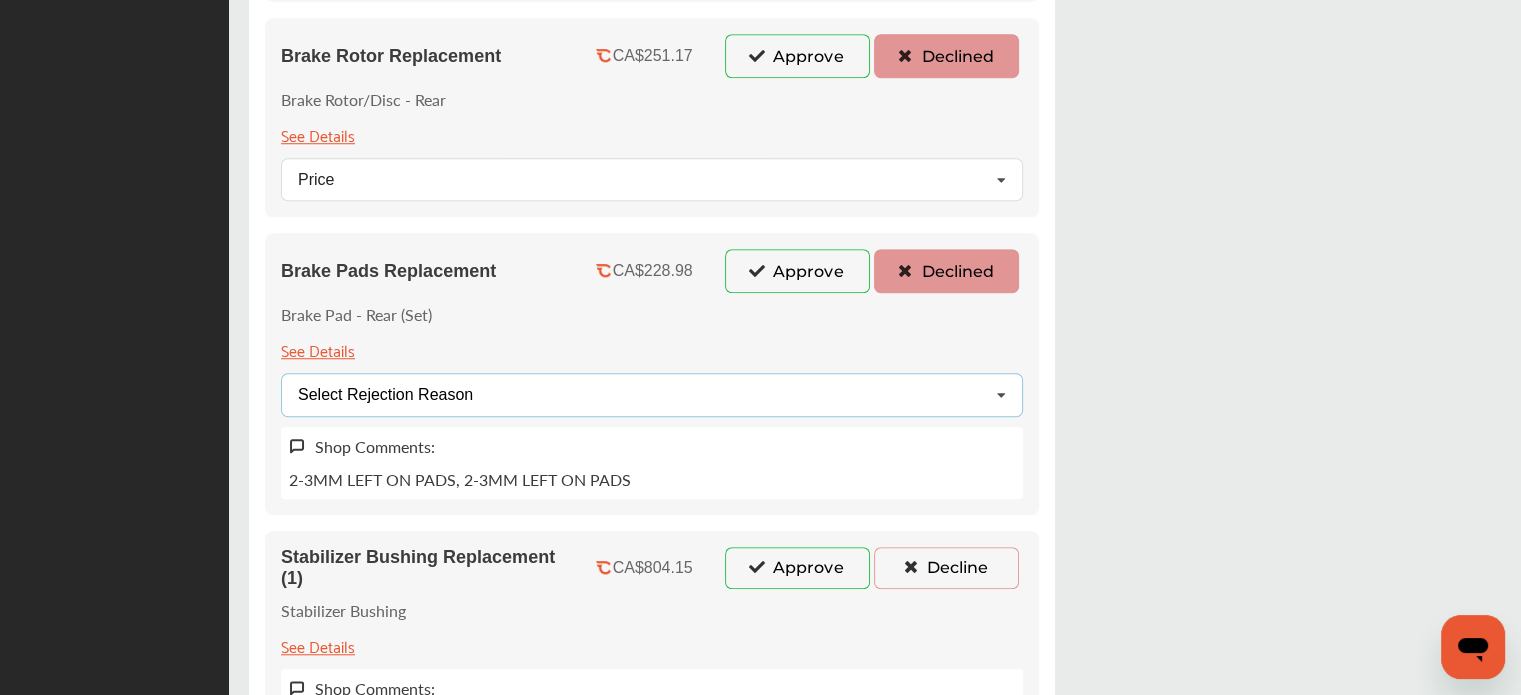 click on "Select Rejection Reason Price Not Required More Info Needed Other" at bounding box center (652, 394) 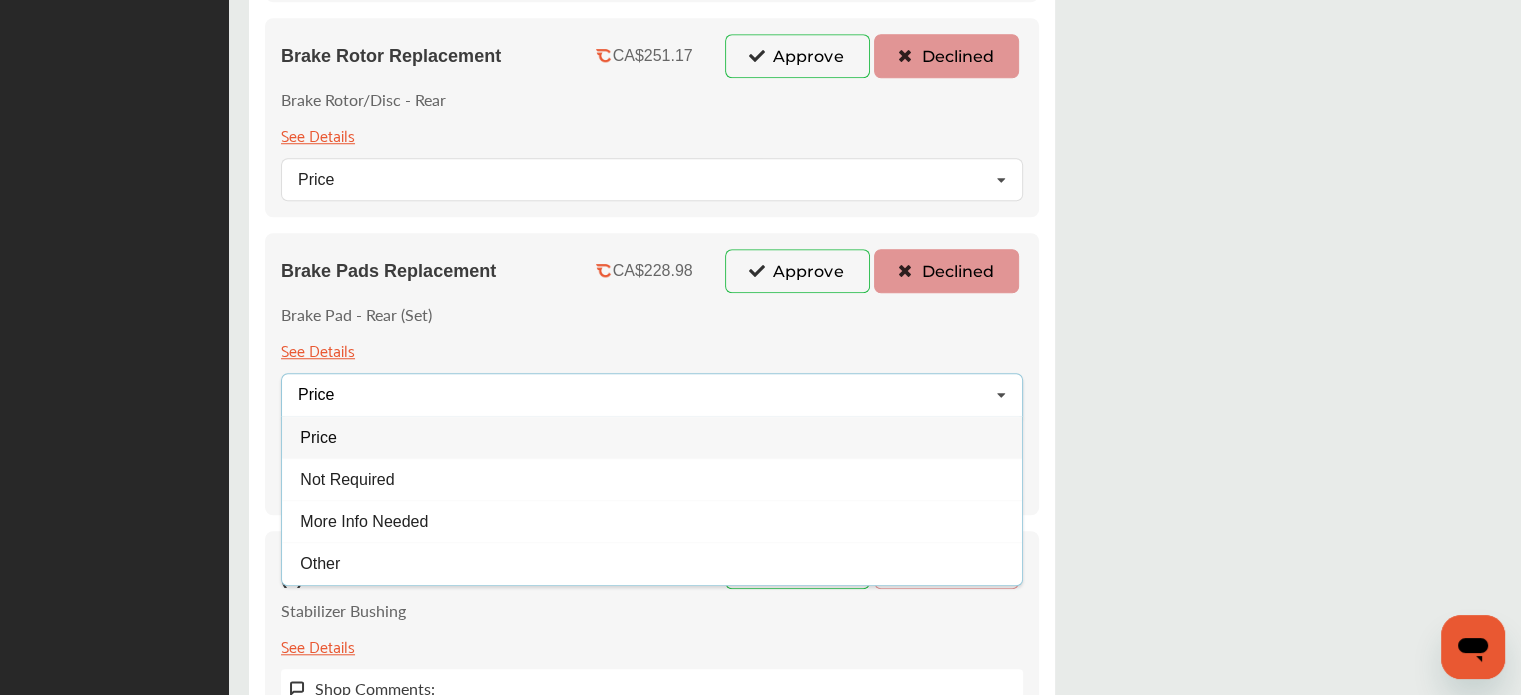 click on "Price" at bounding box center [652, 437] 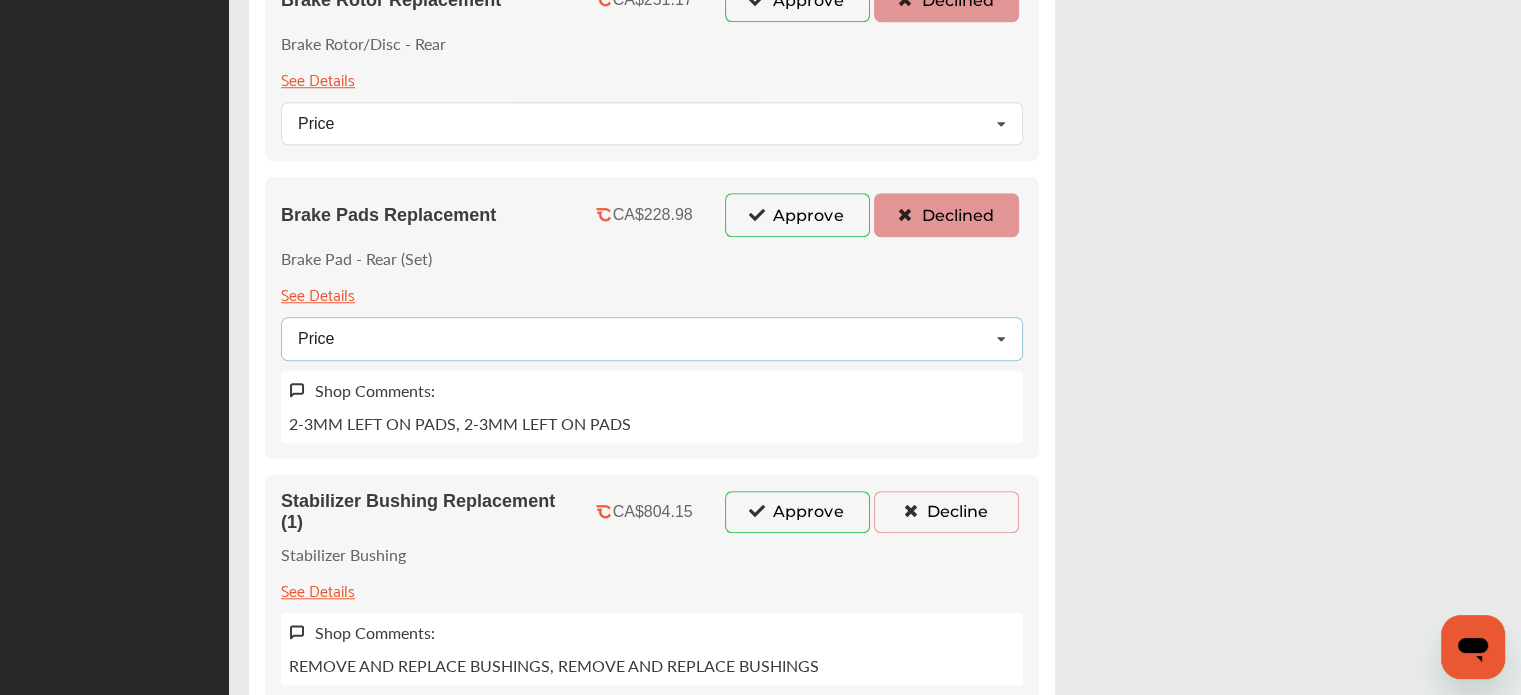scroll, scrollTop: 1700, scrollLeft: 0, axis: vertical 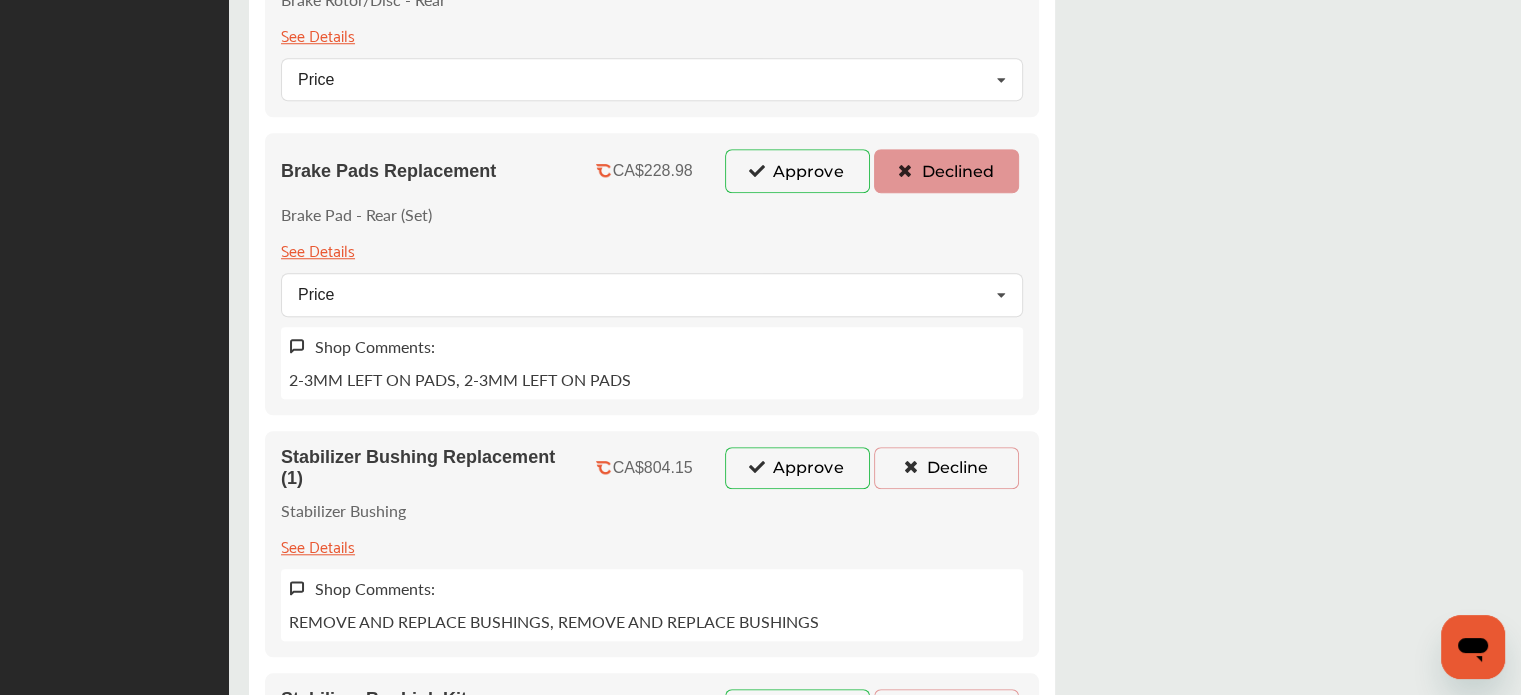 click on "Decline" at bounding box center (946, 468) 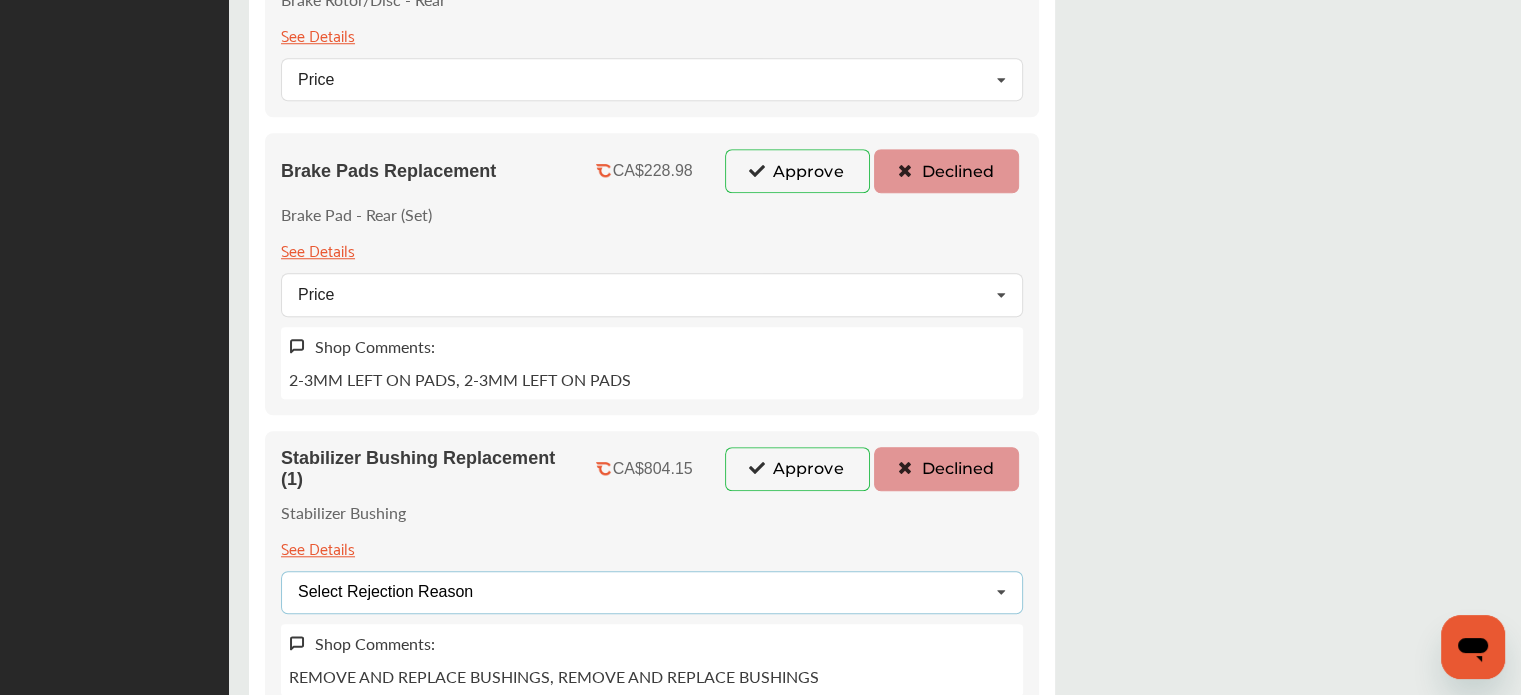 click on "Select Rejection Reason Price Not Required More Info Needed Other" at bounding box center (652, 592) 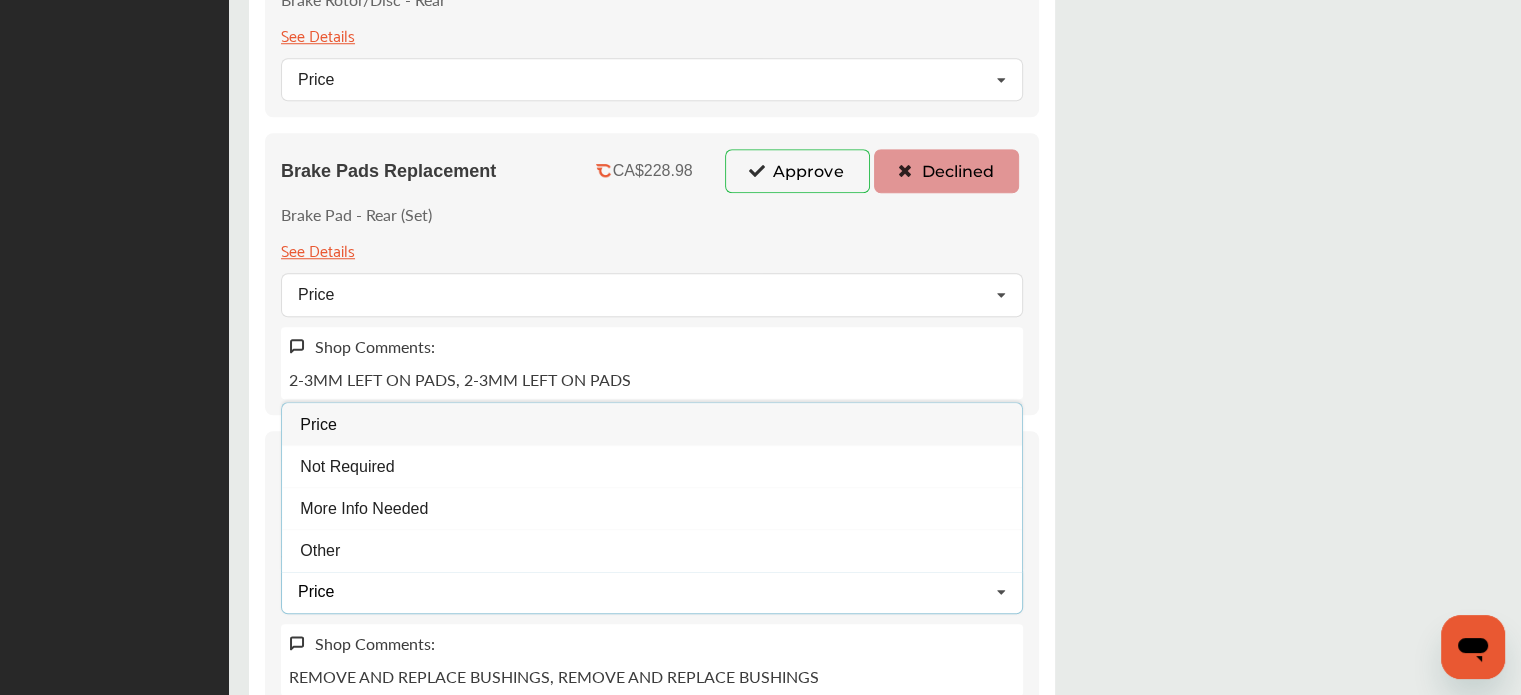 click on "Price Price Not Required More Info Needed Other" at bounding box center (652, 592) 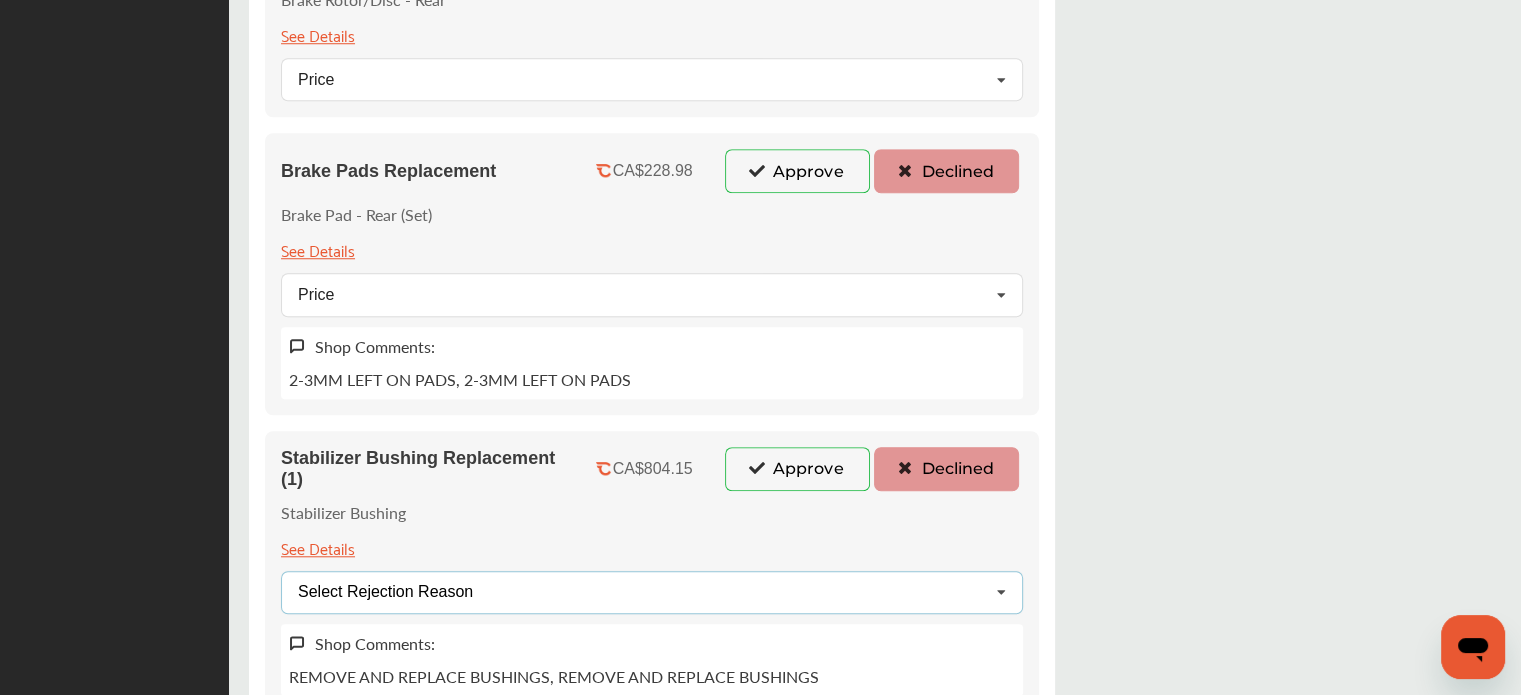 click on "Select Rejection Reason Price Not Required More Info Needed Other" at bounding box center [652, 592] 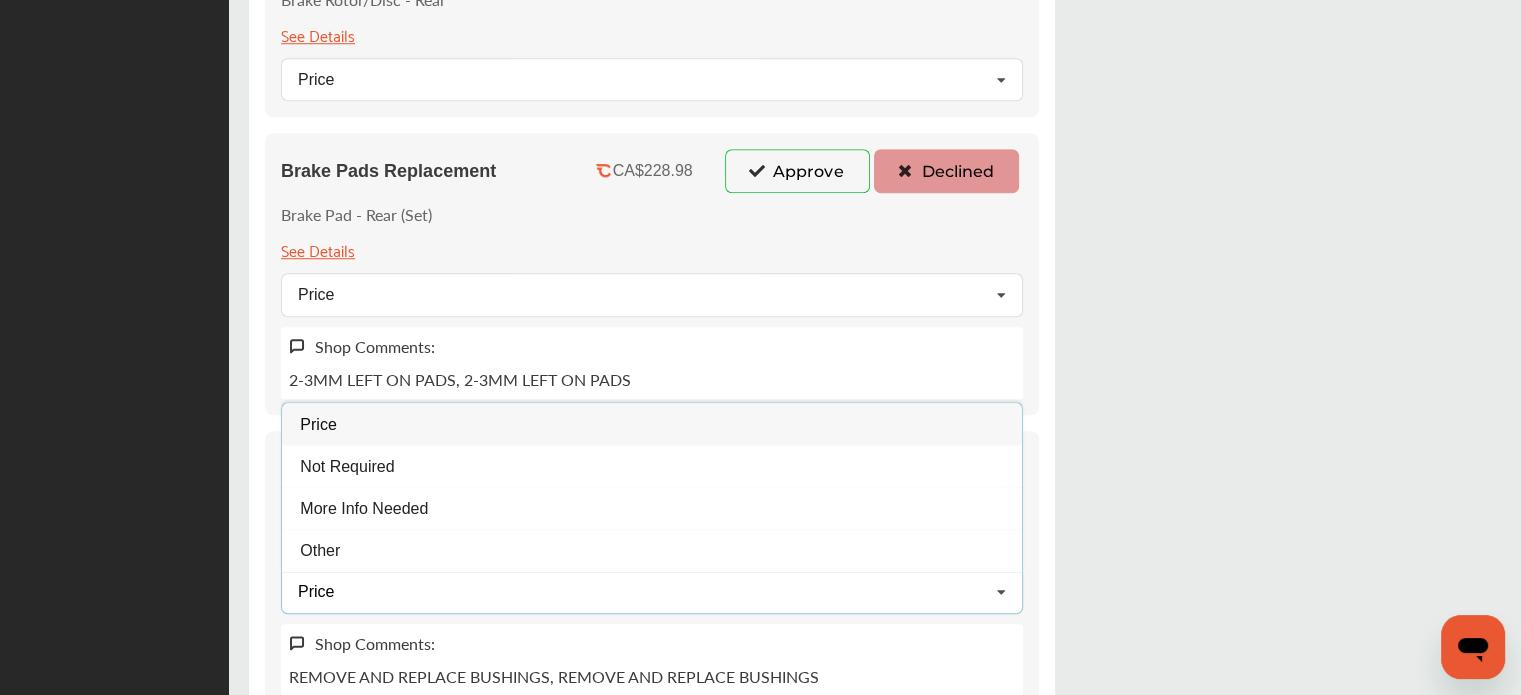 click on "Price Price Not Required More Info Needed Other" at bounding box center [652, 592] 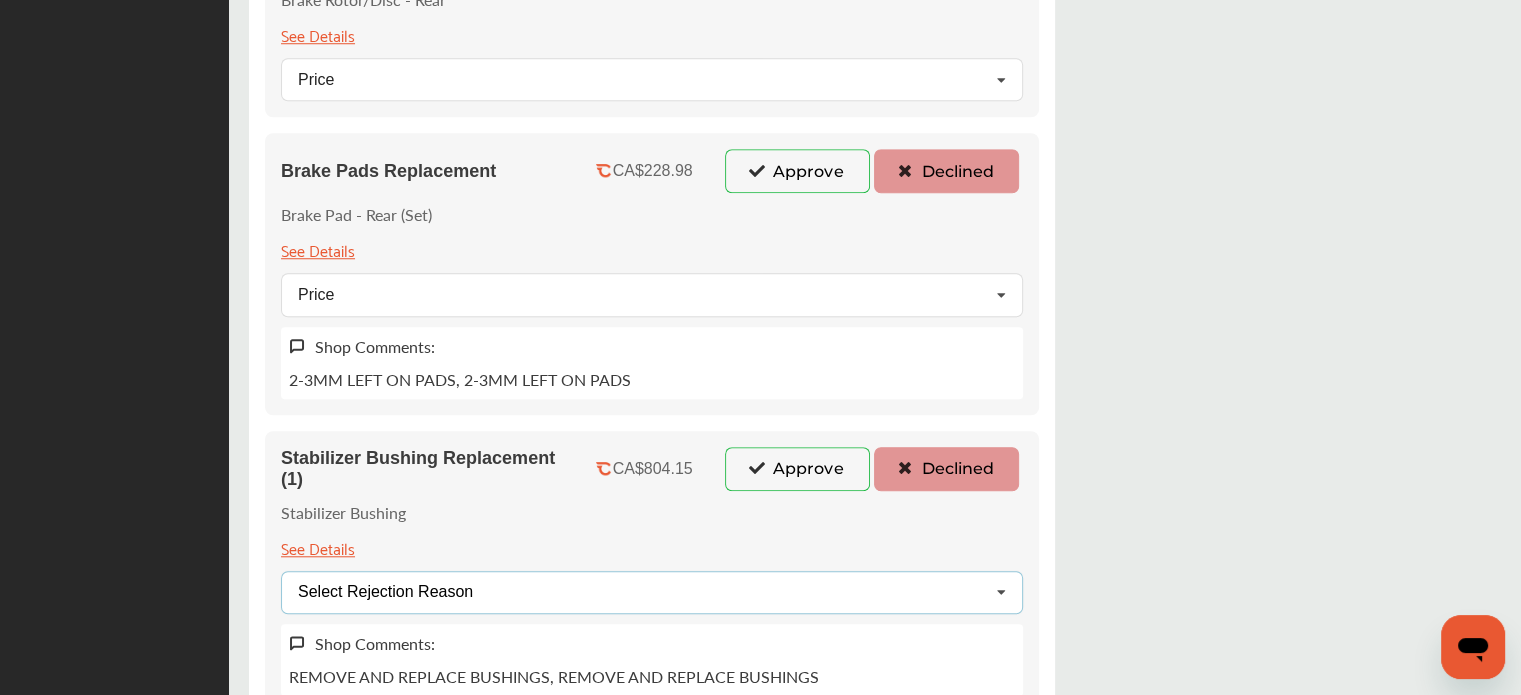 click on "Select Rejection Reason Price Not Required More Info Needed Other" at bounding box center (652, 592) 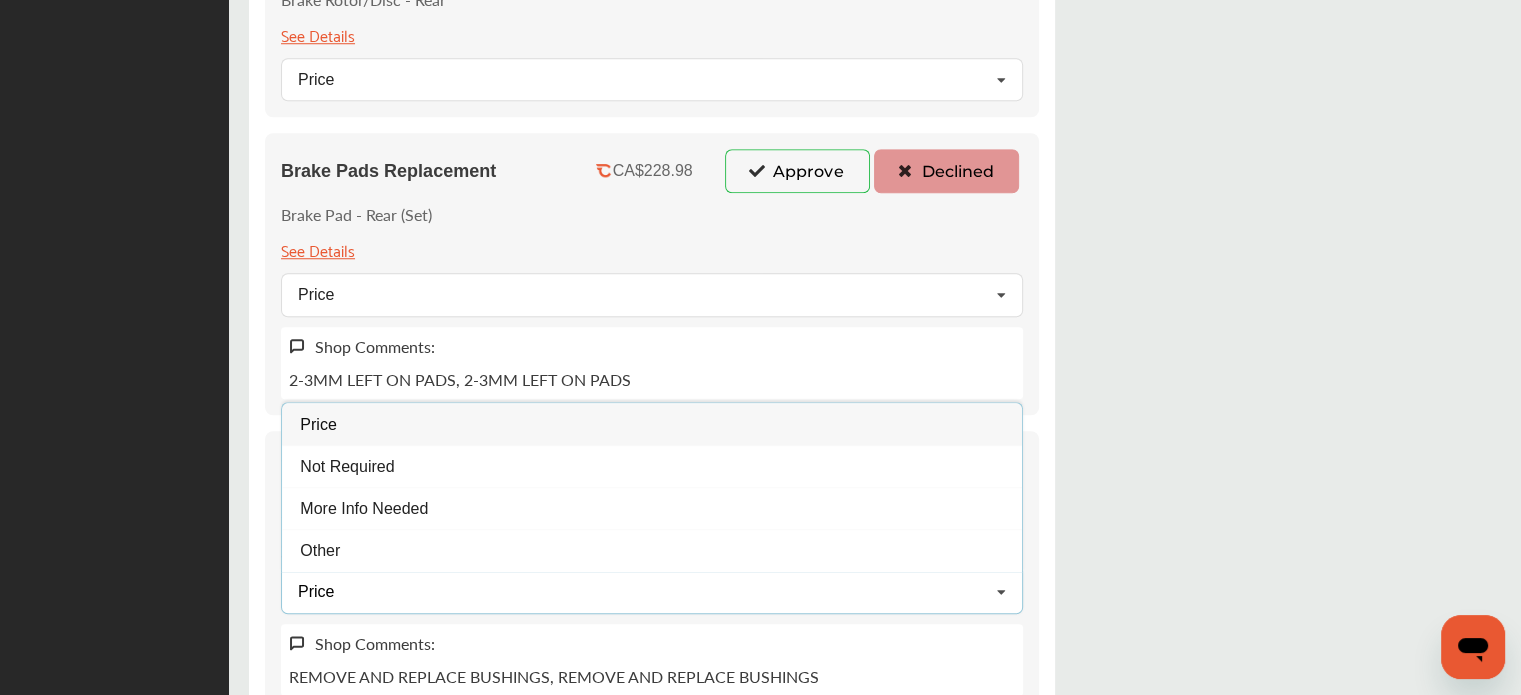 click on "Price" at bounding box center [652, 424] 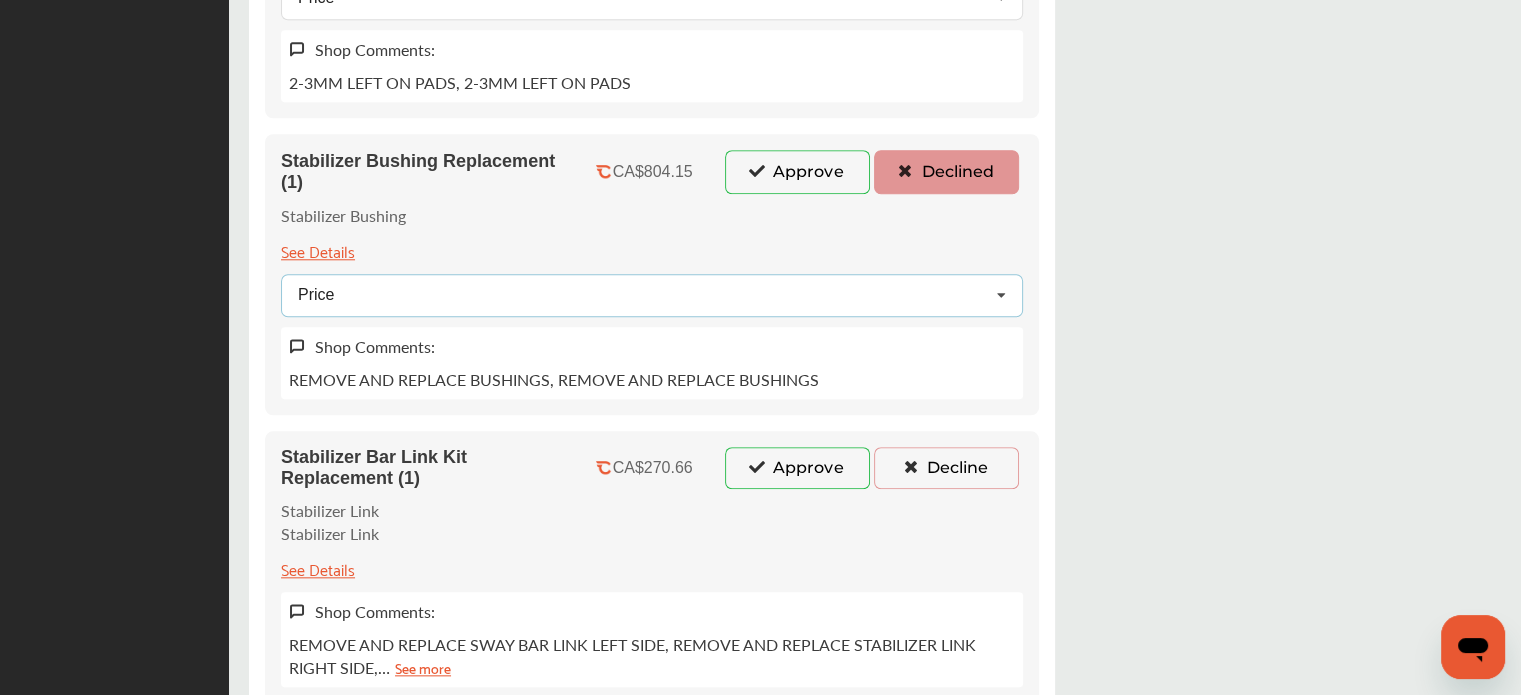 scroll, scrollTop: 2000, scrollLeft: 0, axis: vertical 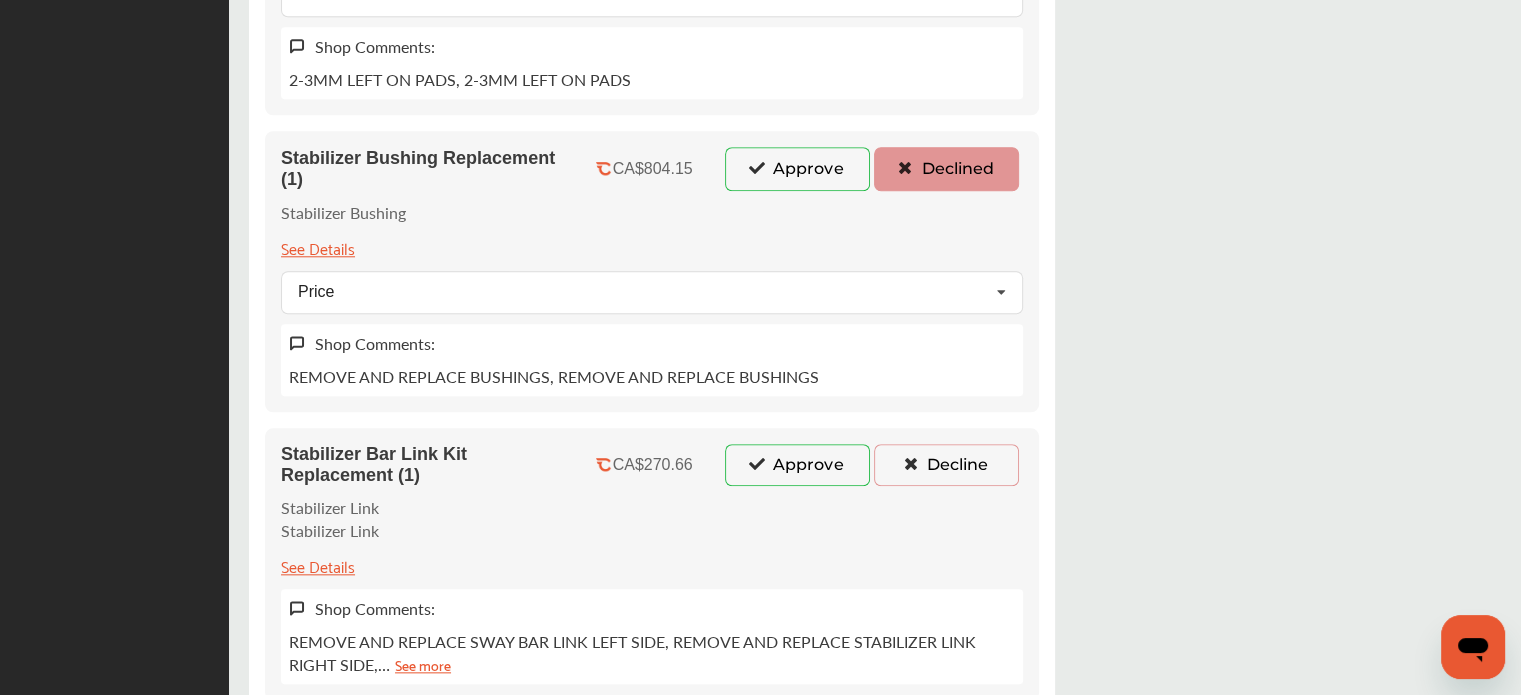 click at bounding box center [910, 463] 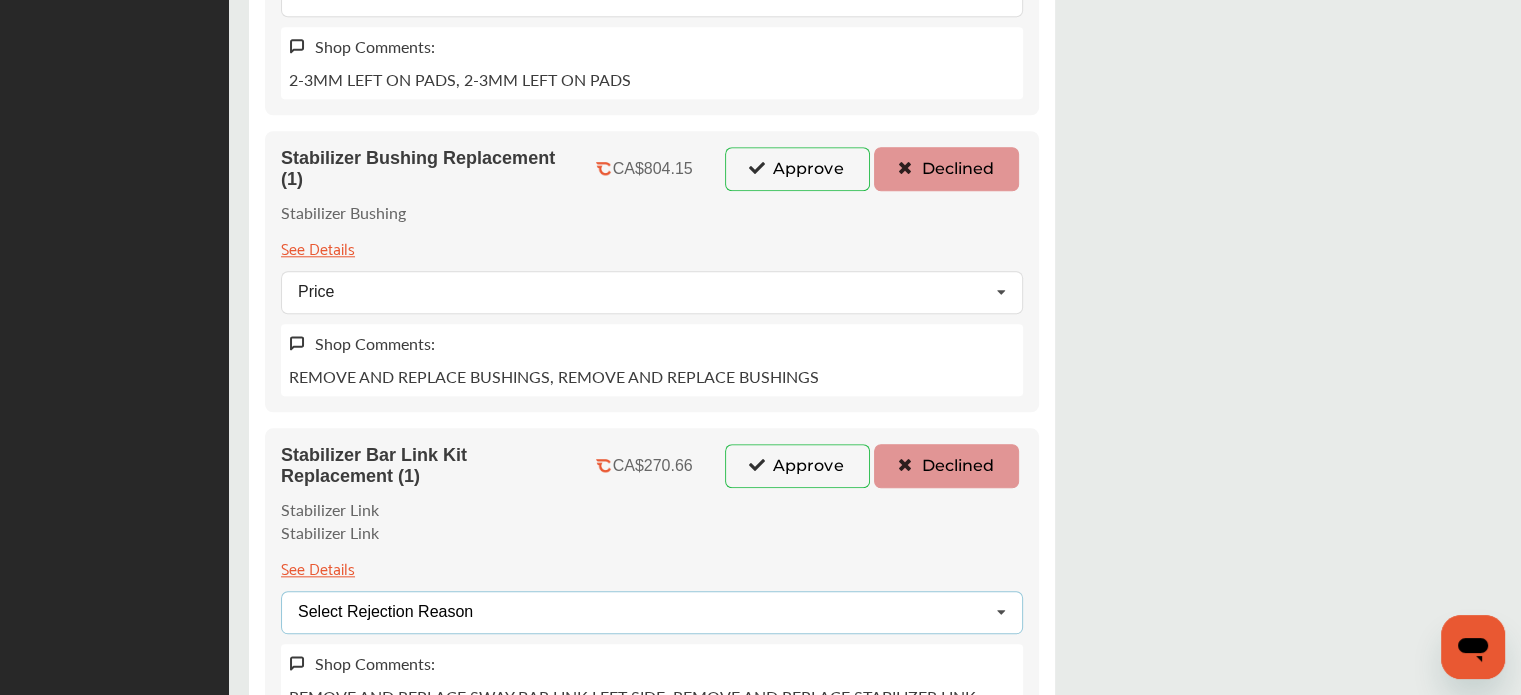 click on "Select Rejection Reason" at bounding box center [385, 612] 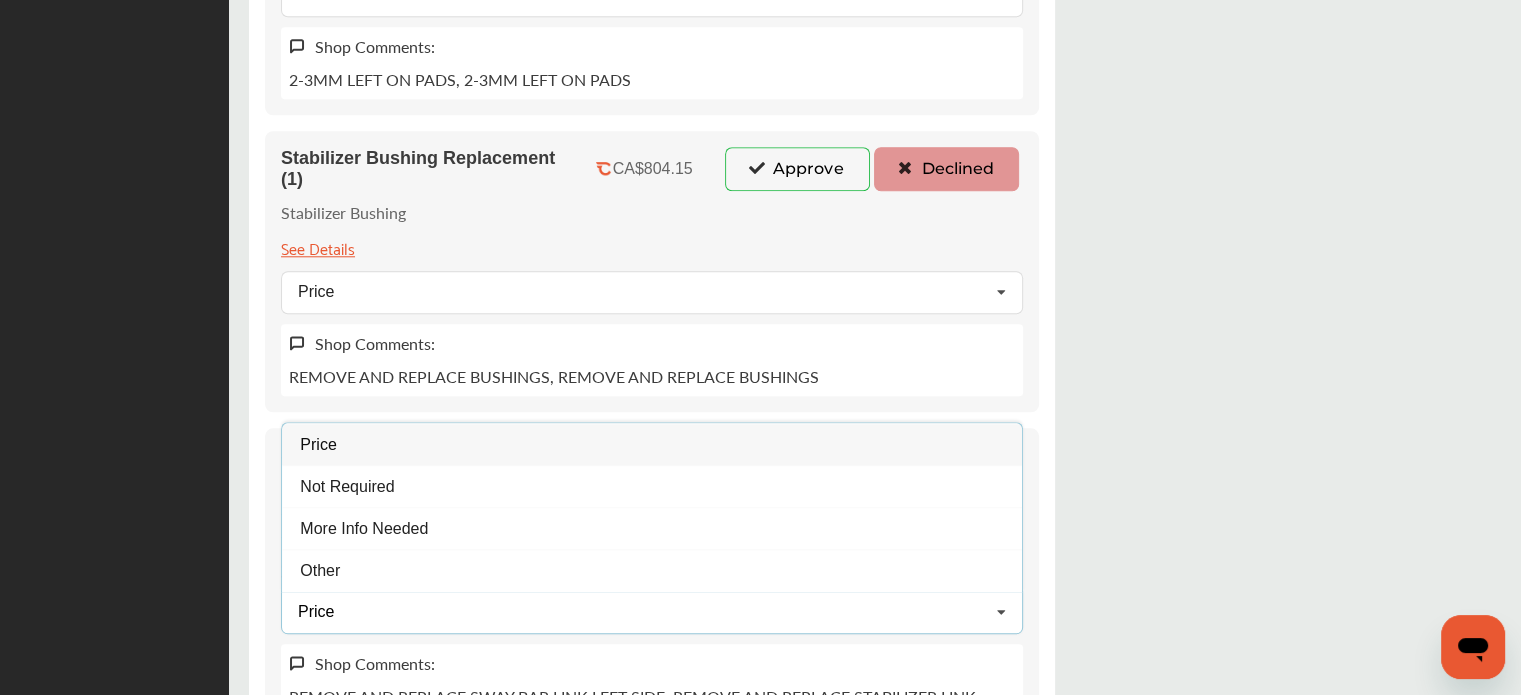 click on "Price" at bounding box center (652, 444) 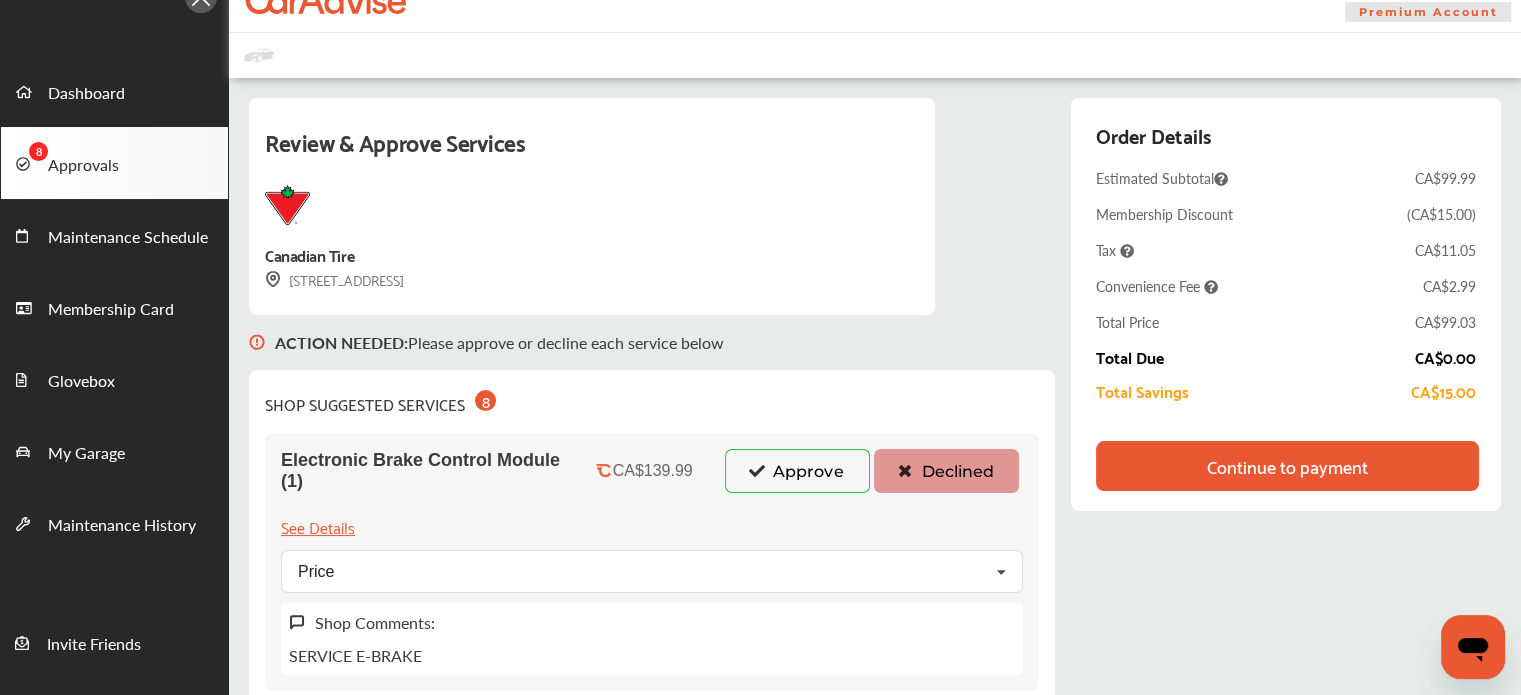 scroll, scrollTop: 0, scrollLeft: 0, axis: both 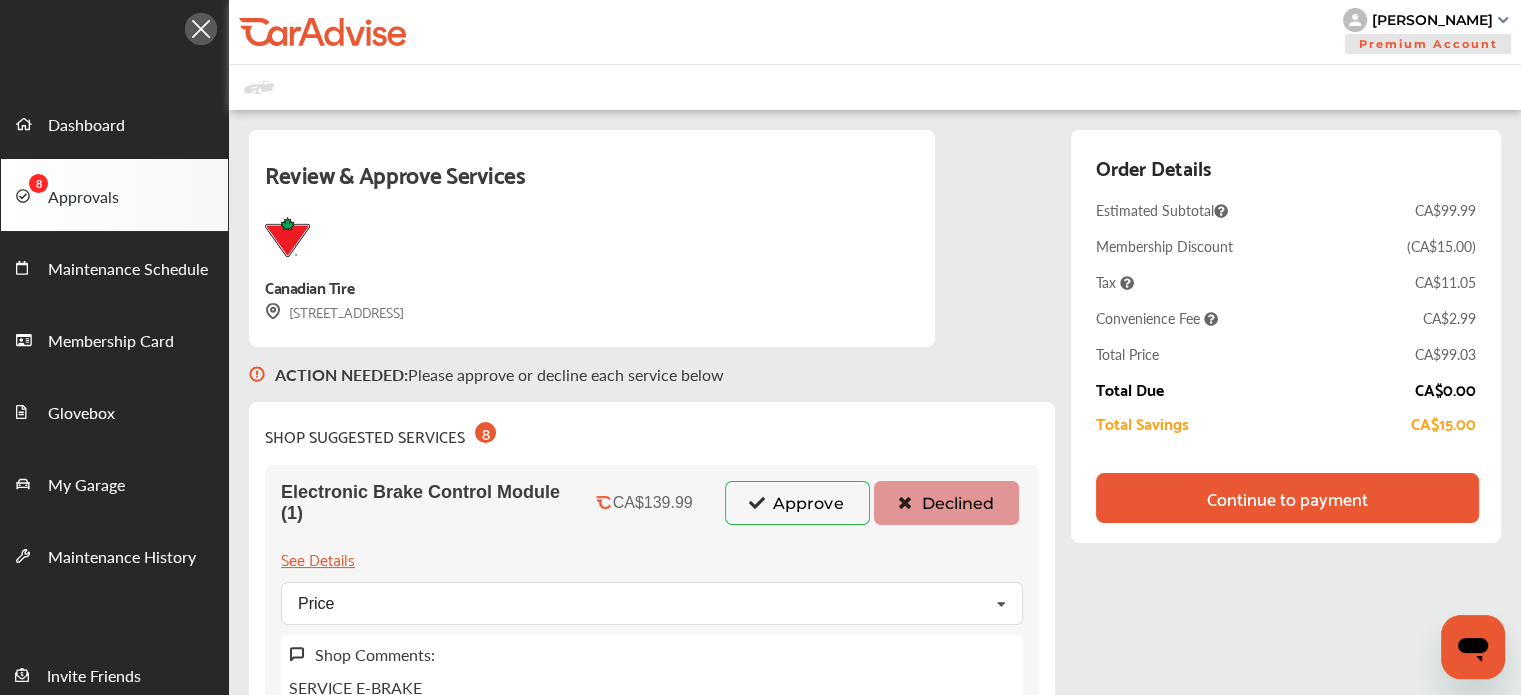 click on "Continue to payment" at bounding box center [1287, 498] 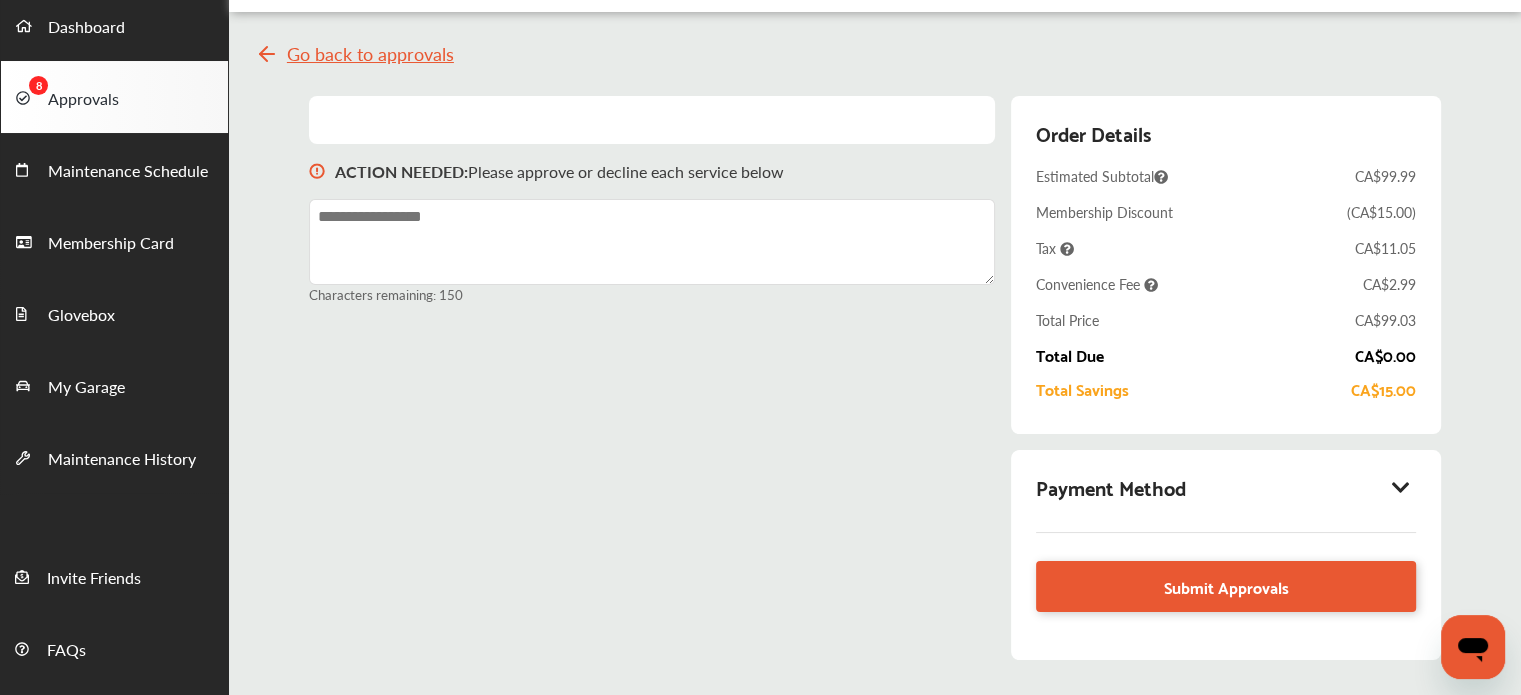 scroll, scrollTop: 203, scrollLeft: 0, axis: vertical 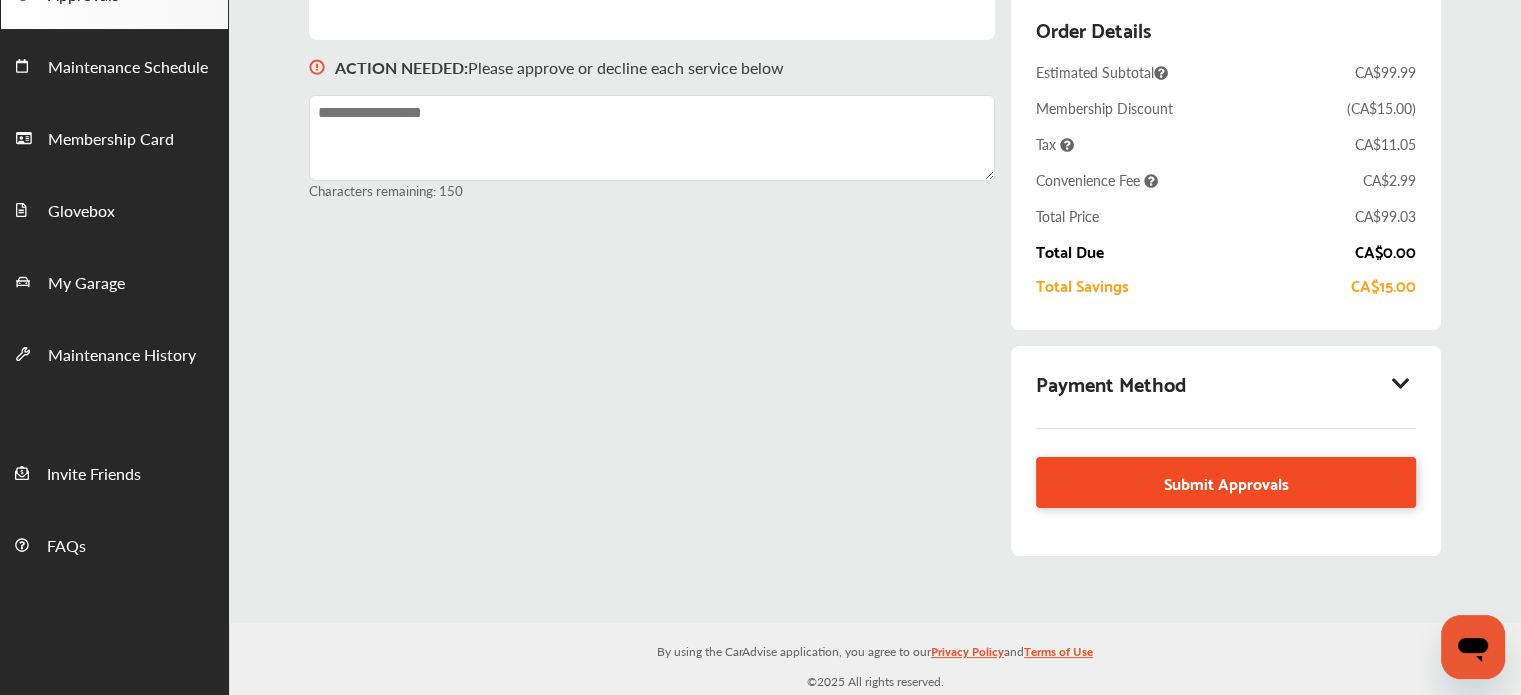 click on "Submit Approvals" at bounding box center (1226, 482) 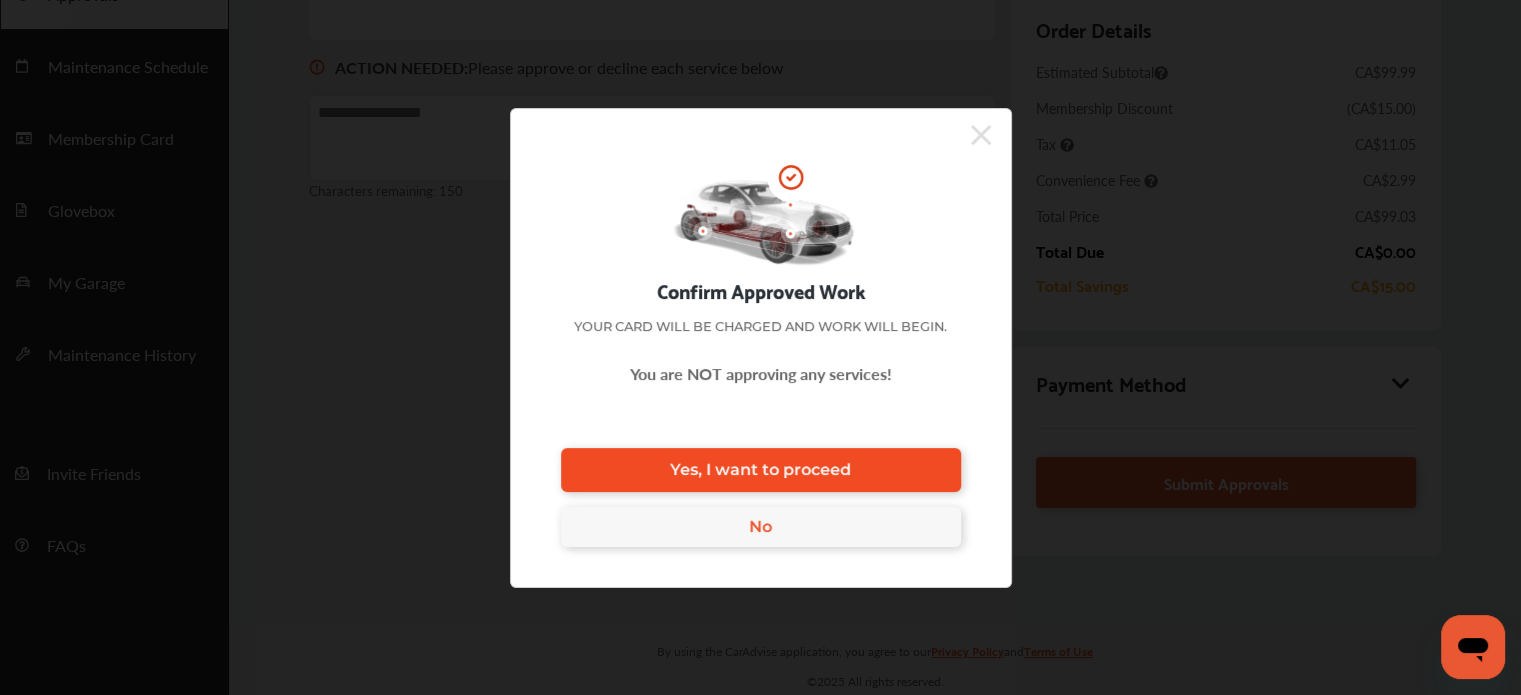 click on "Yes, I want to proceed" at bounding box center (761, 470) 